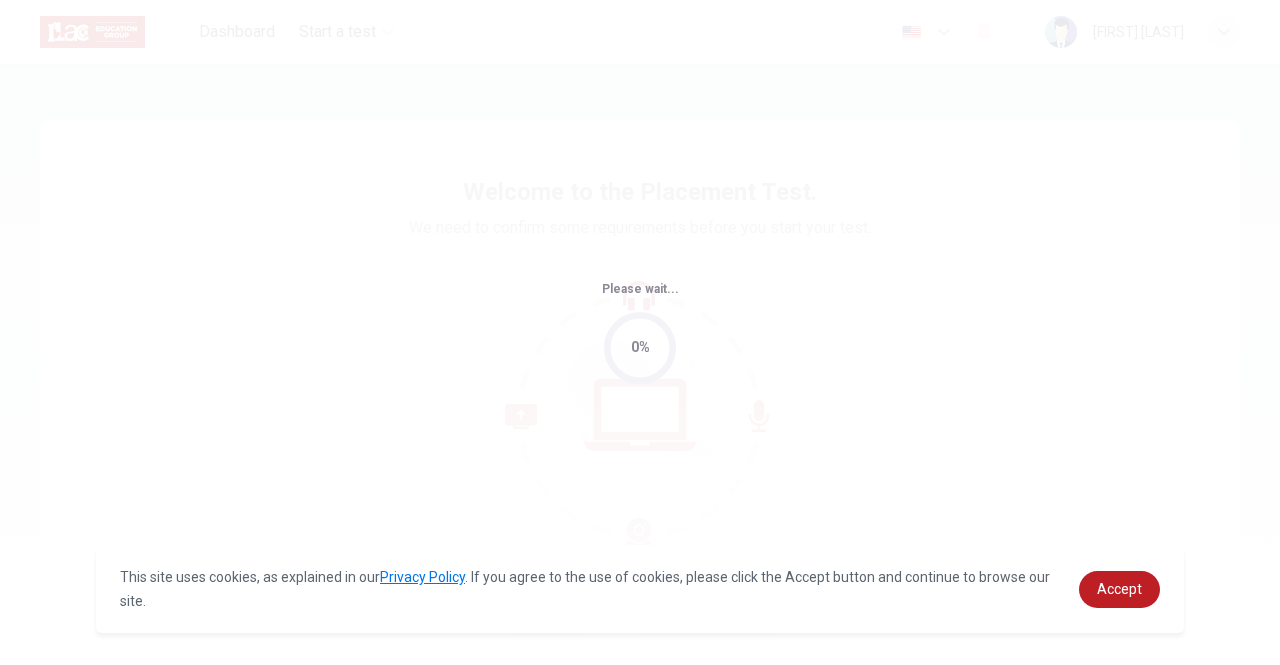 scroll, scrollTop: 0, scrollLeft: 0, axis: both 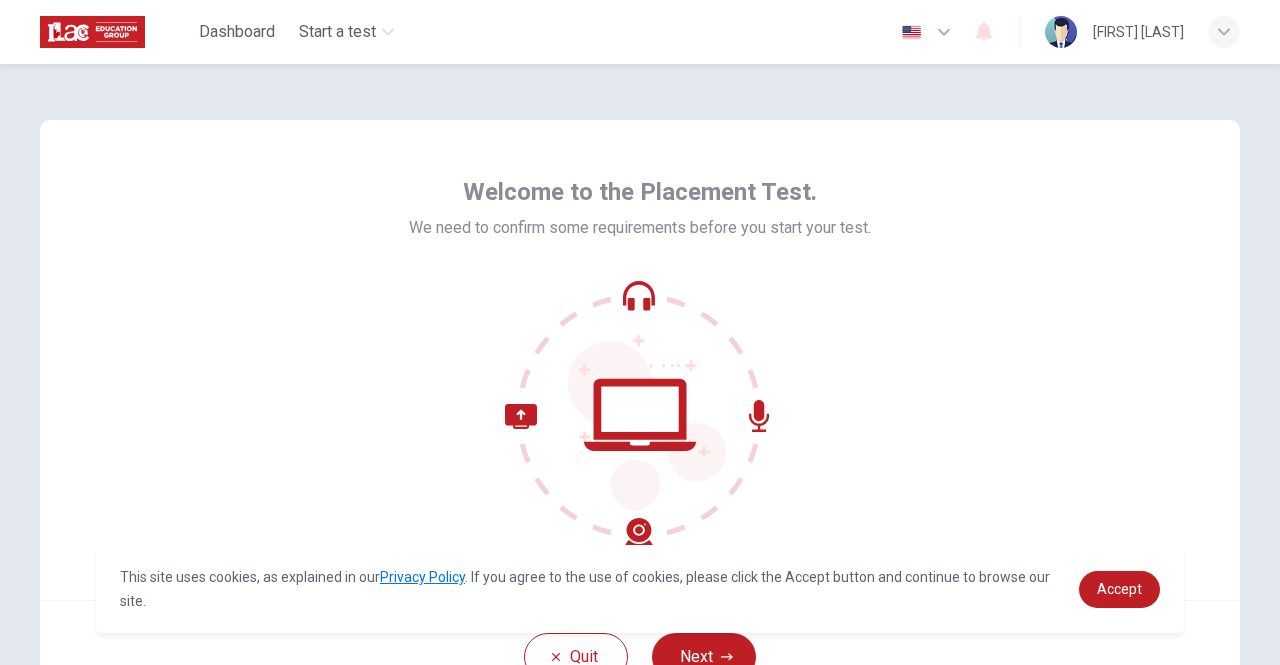 click at bounding box center (944, 32) 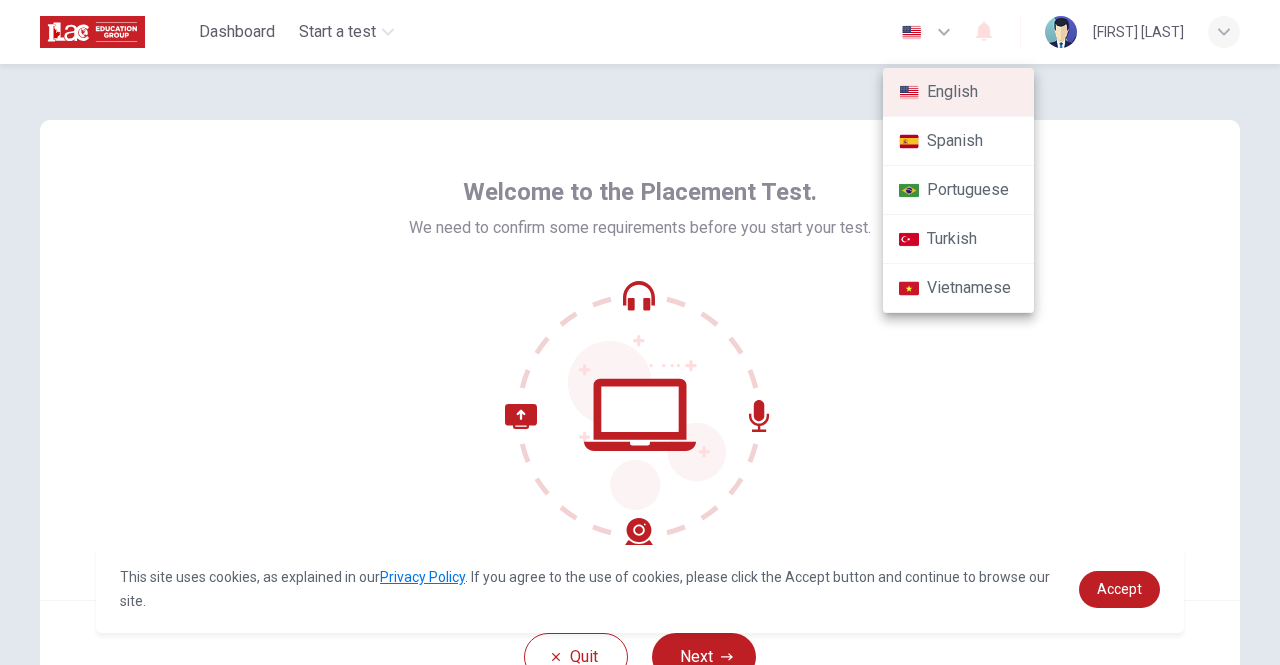 click at bounding box center [640, 332] 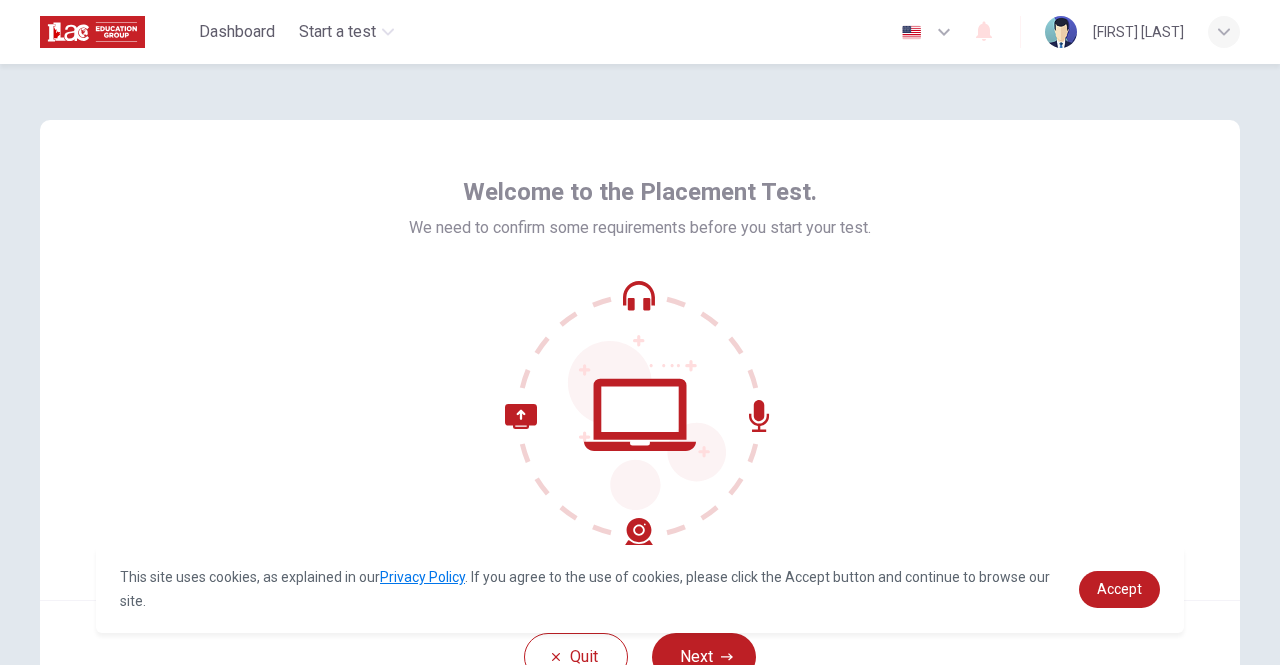 scroll, scrollTop: 100, scrollLeft: 0, axis: vertical 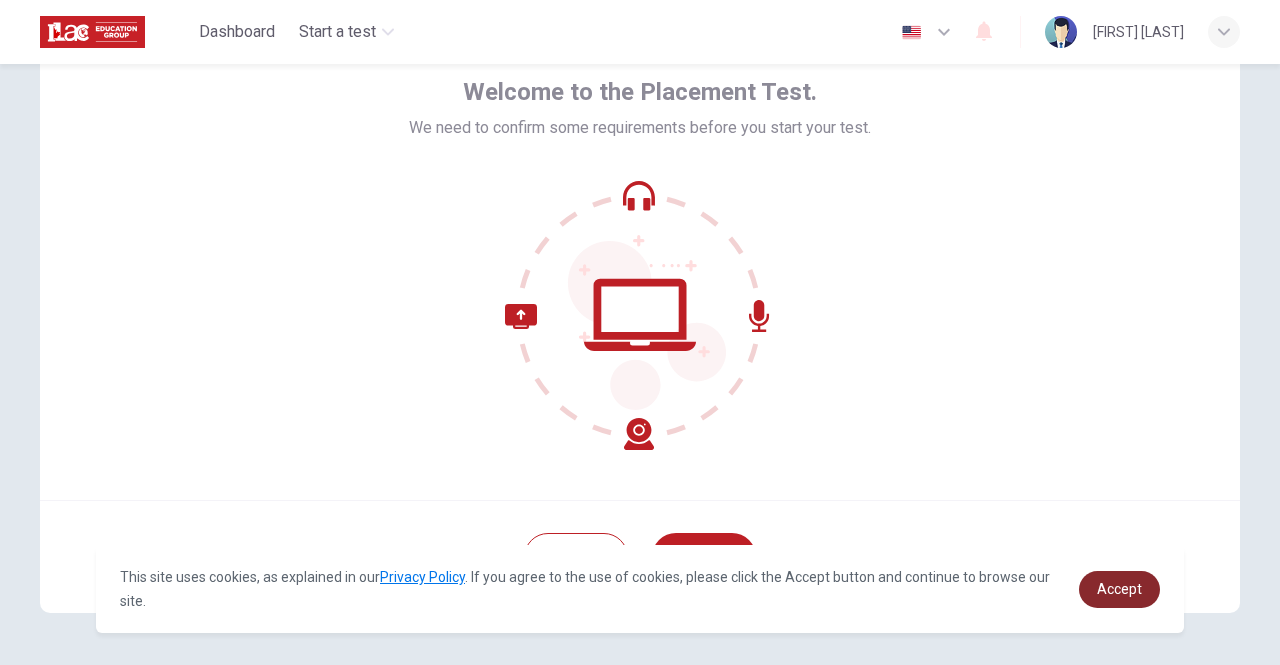 click on "Accept" at bounding box center (1119, 589) 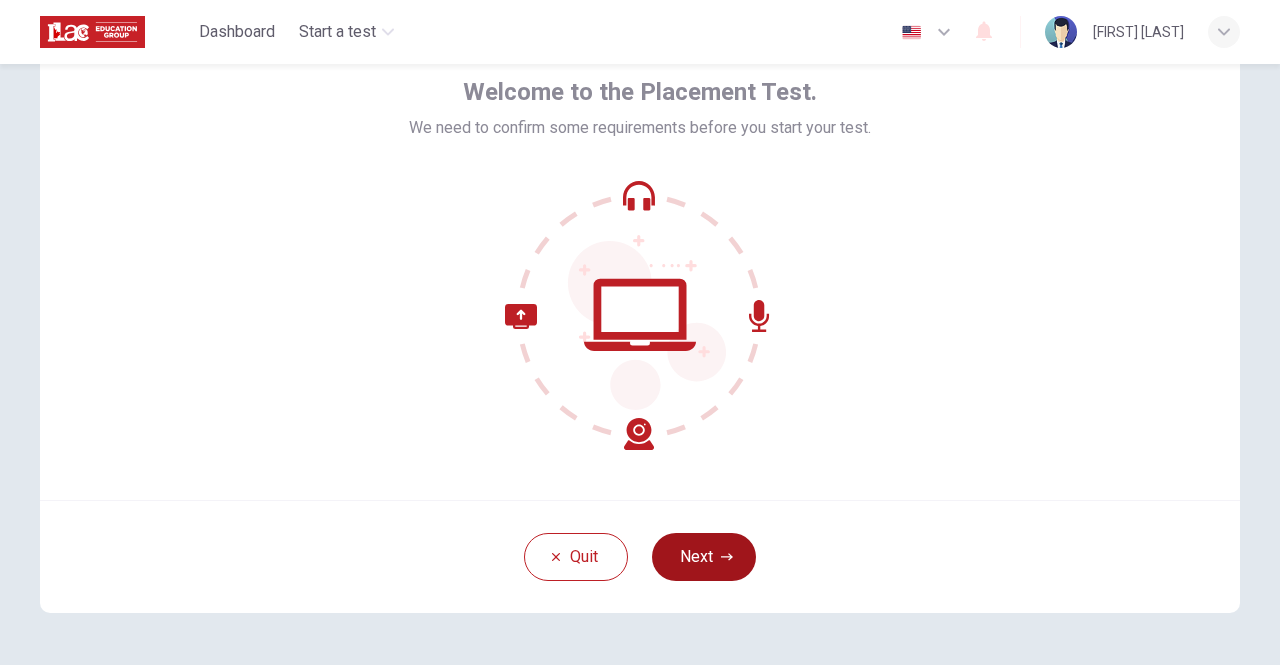 click on "Next" at bounding box center [704, 557] 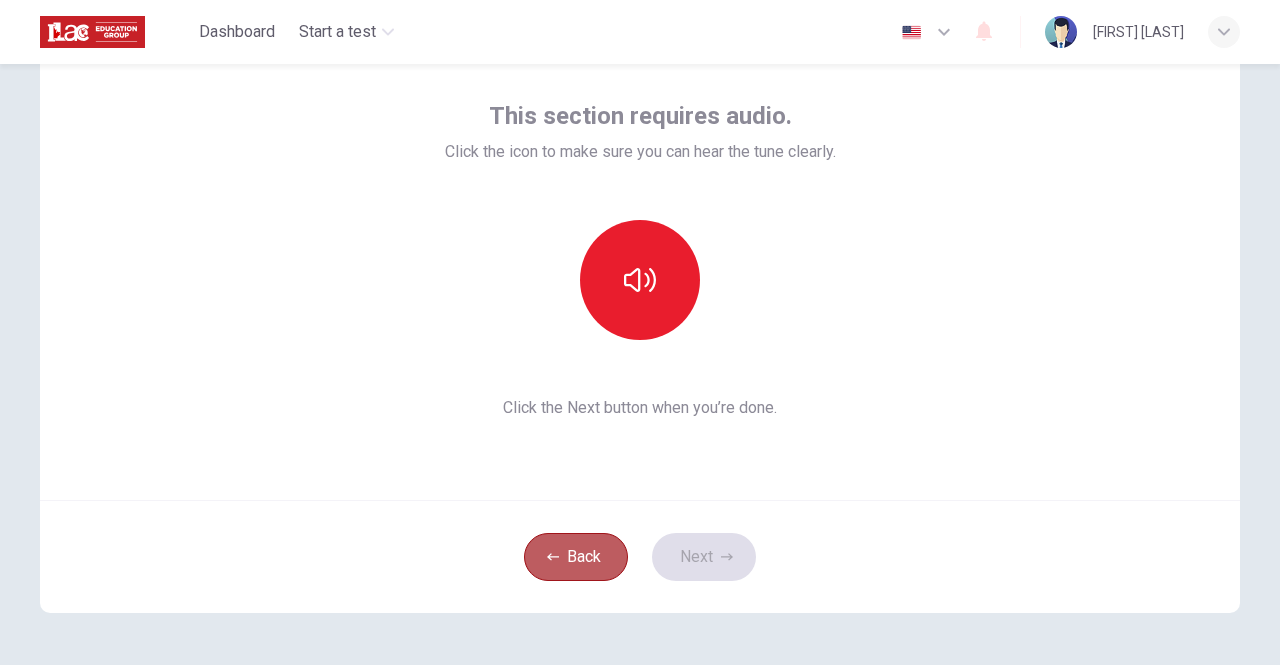click on "Back" at bounding box center [576, 557] 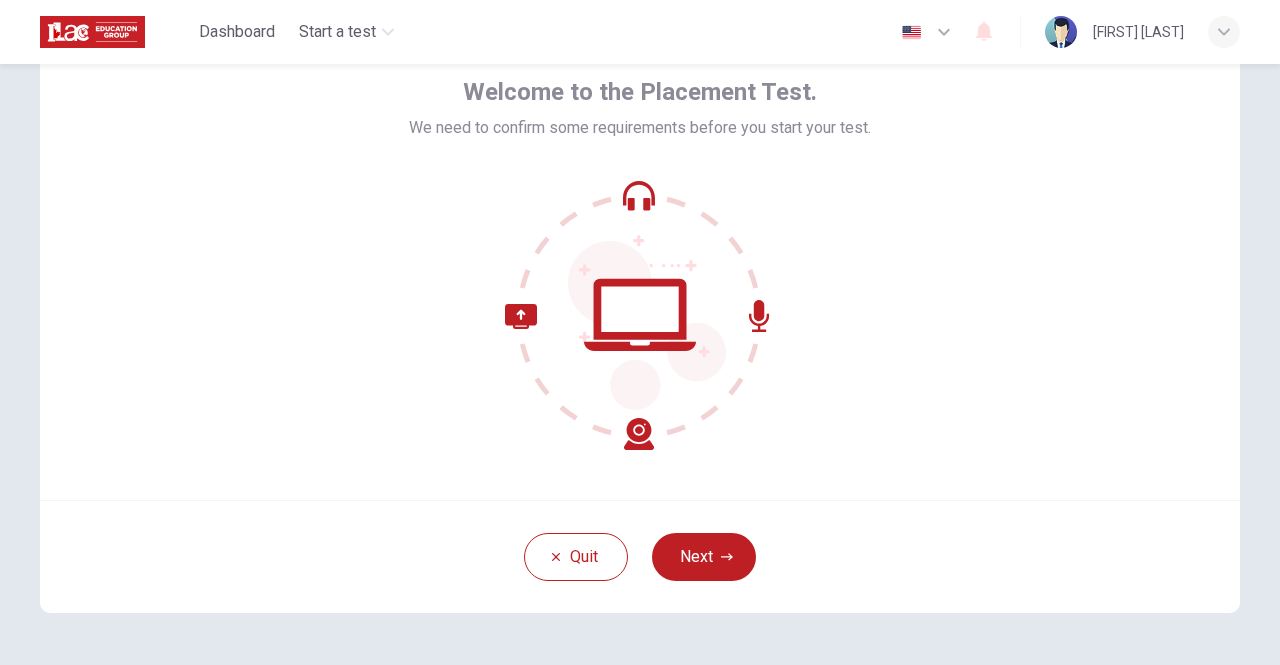 drag, startPoint x: 702, startPoint y: 545, endPoint x: 740, endPoint y: 526, distance: 42.48529 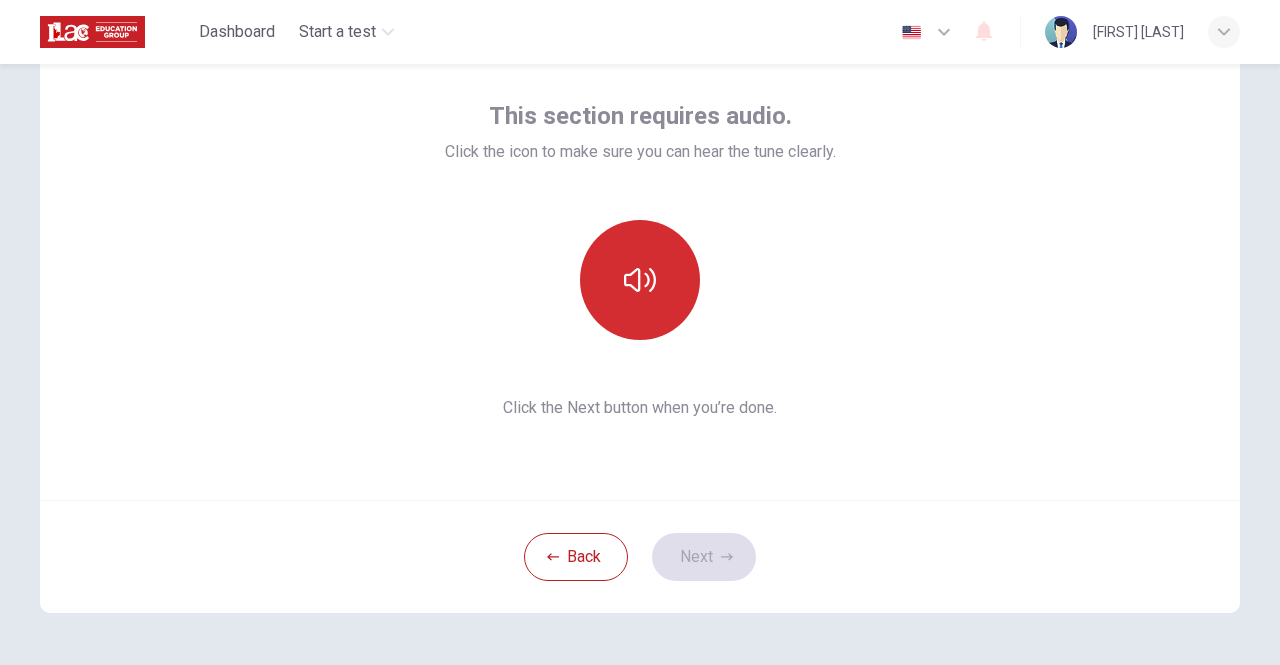 click at bounding box center [640, 280] 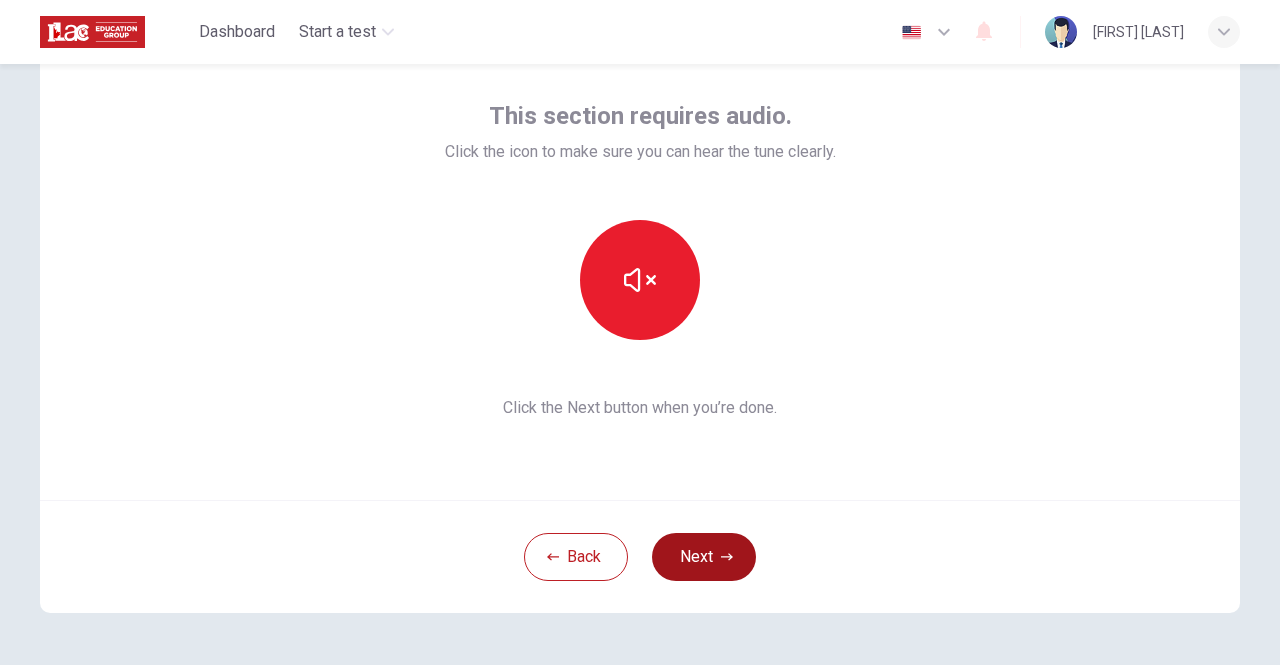 click on "Next" at bounding box center (704, 557) 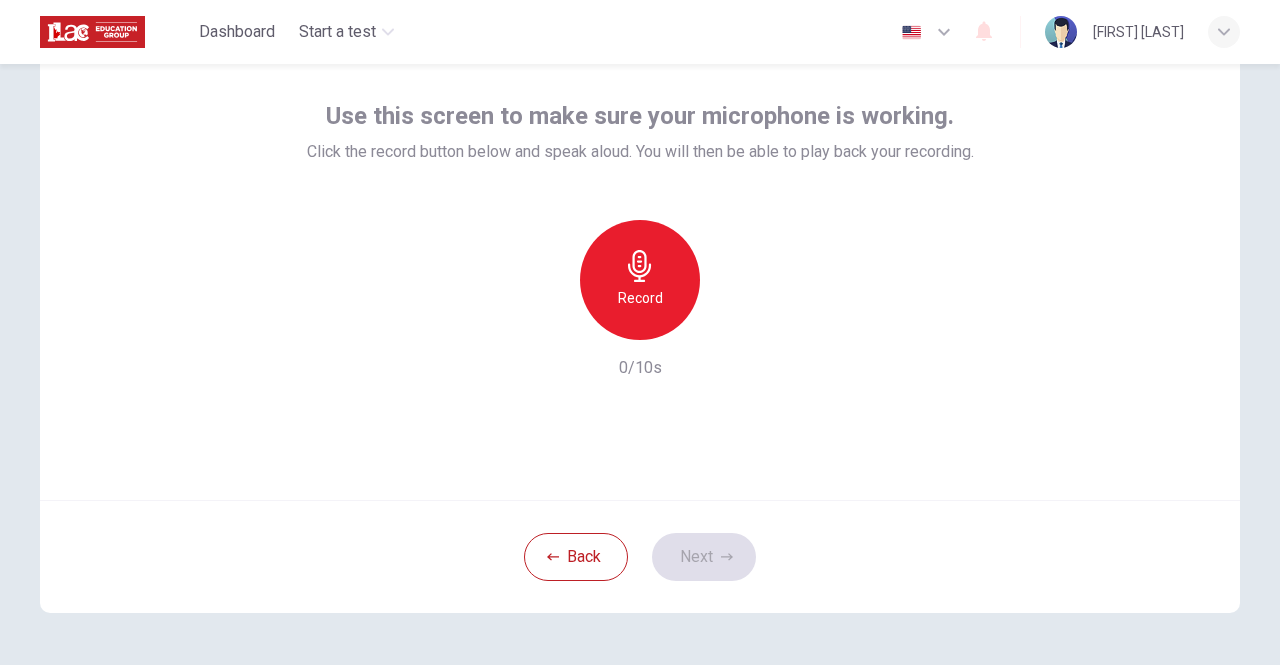 click on "Record" at bounding box center [640, 280] 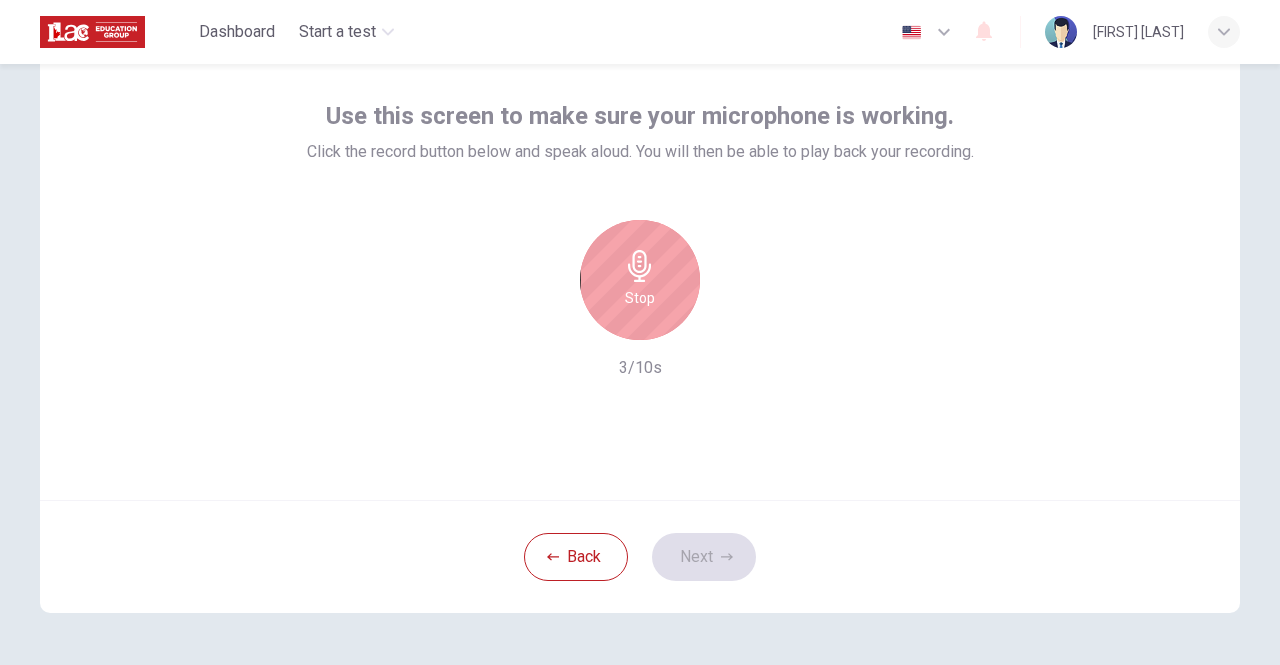 click at bounding box center [639, 266] 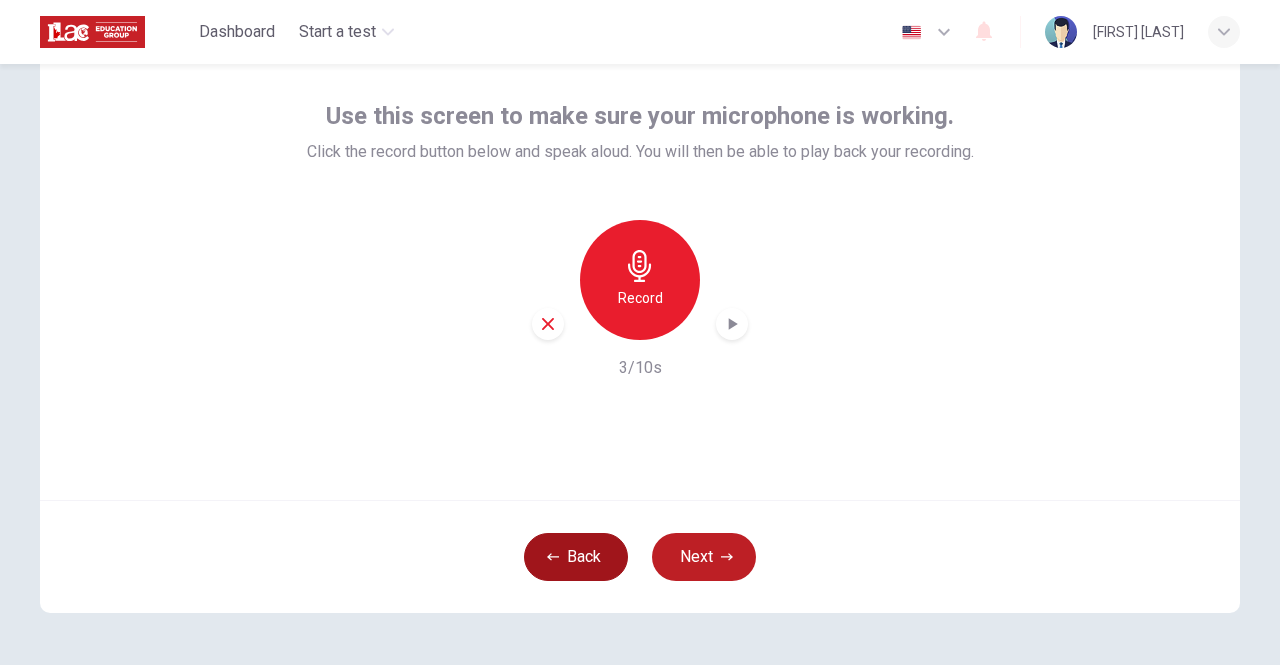 click on "Back" at bounding box center [576, 557] 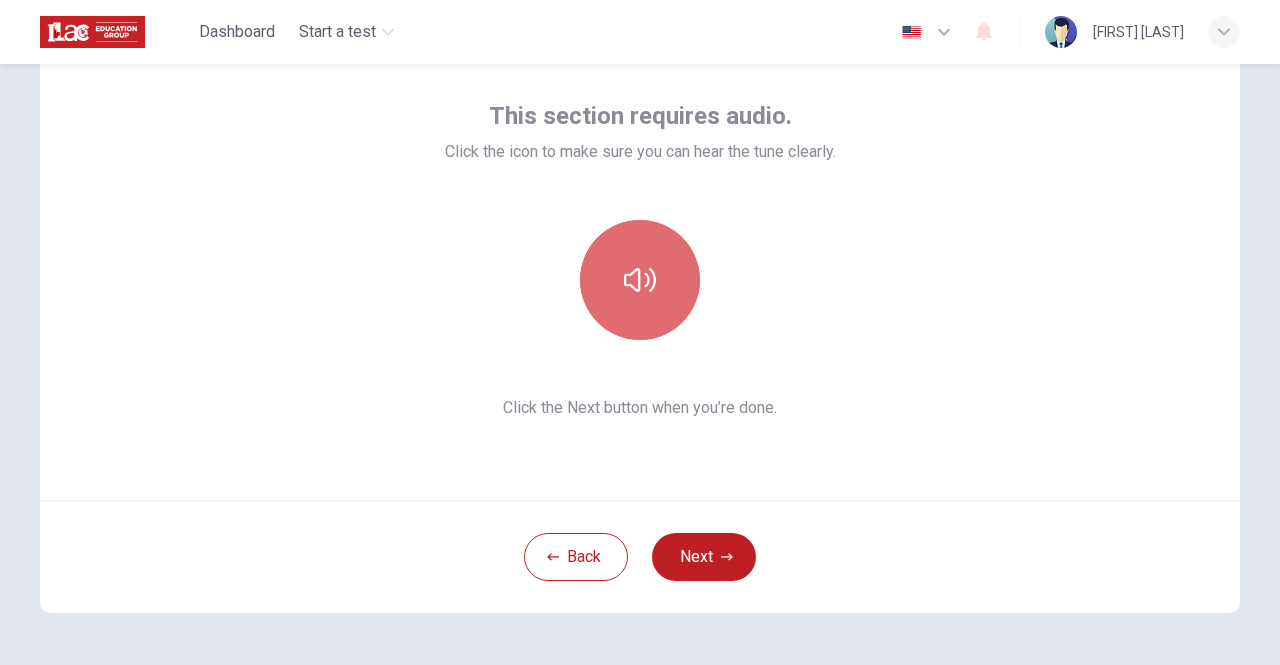 click at bounding box center (640, 280) 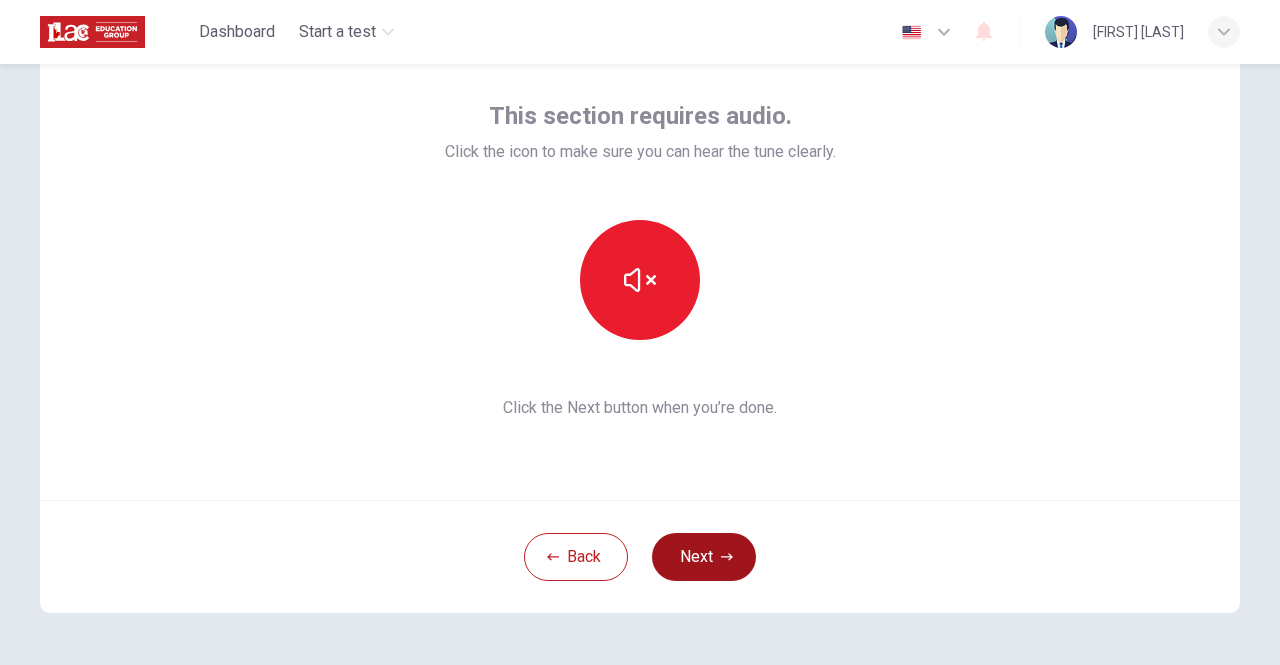 click on "Next" at bounding box center (704, 557) 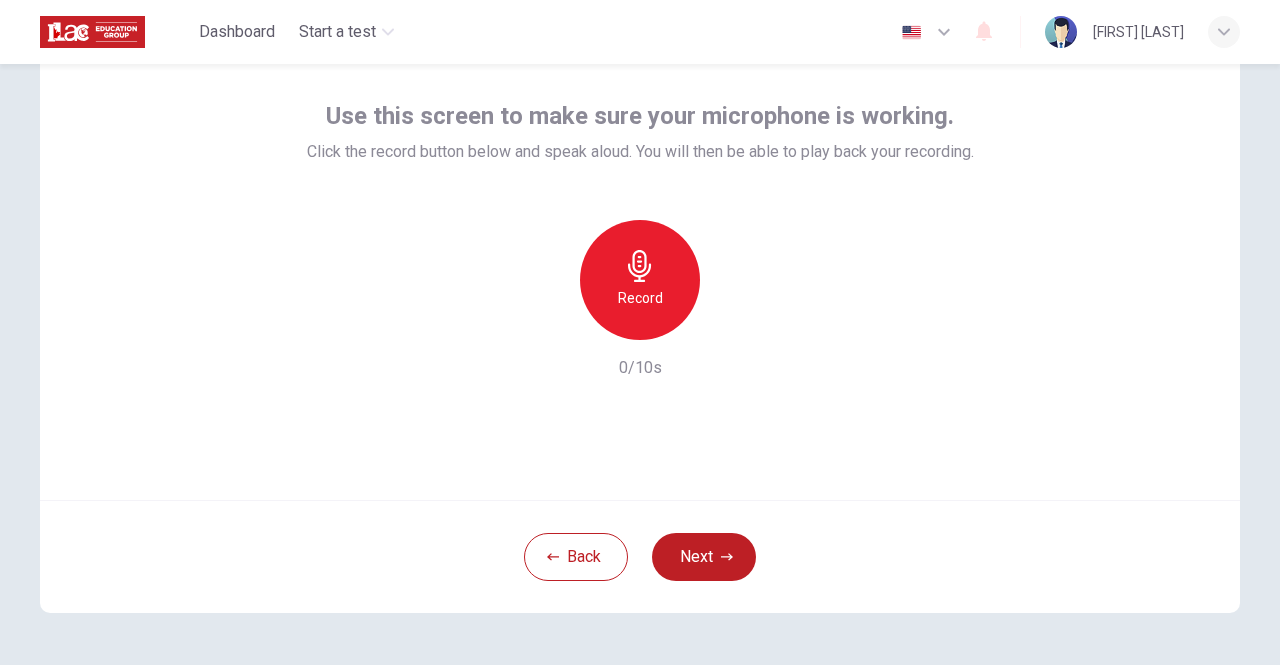 click on "Record" at bounding box center (640, 280) 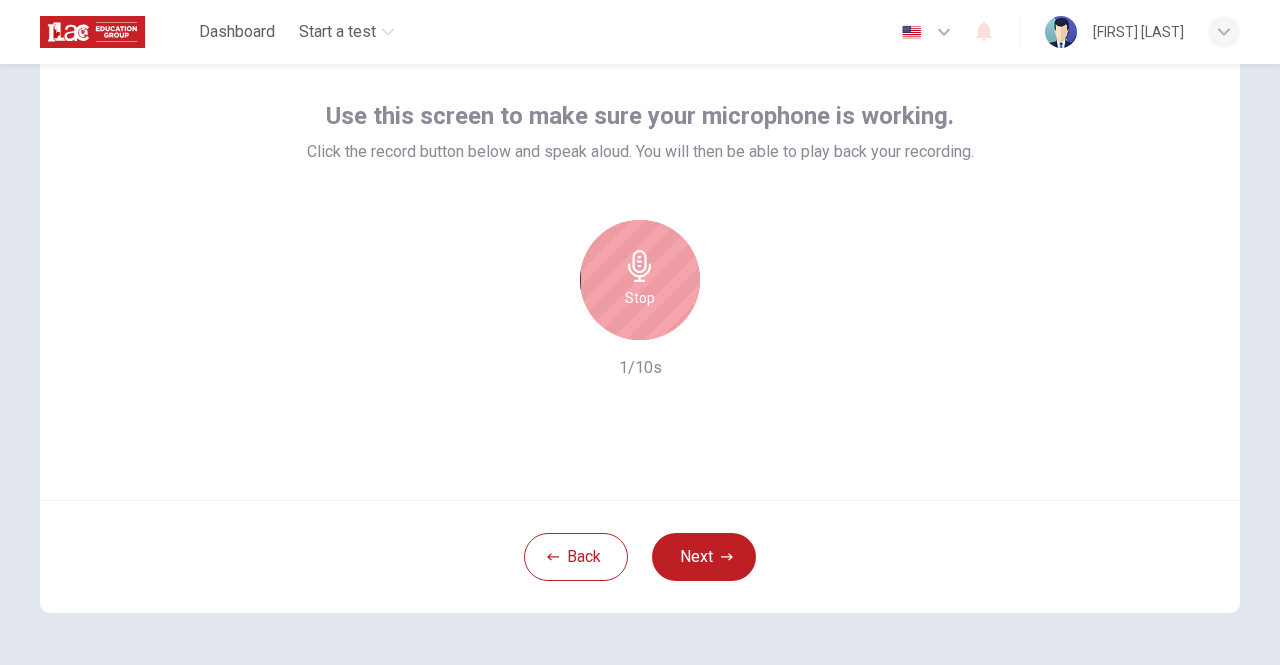 click on "Stop" at bounding box center [640, 280] 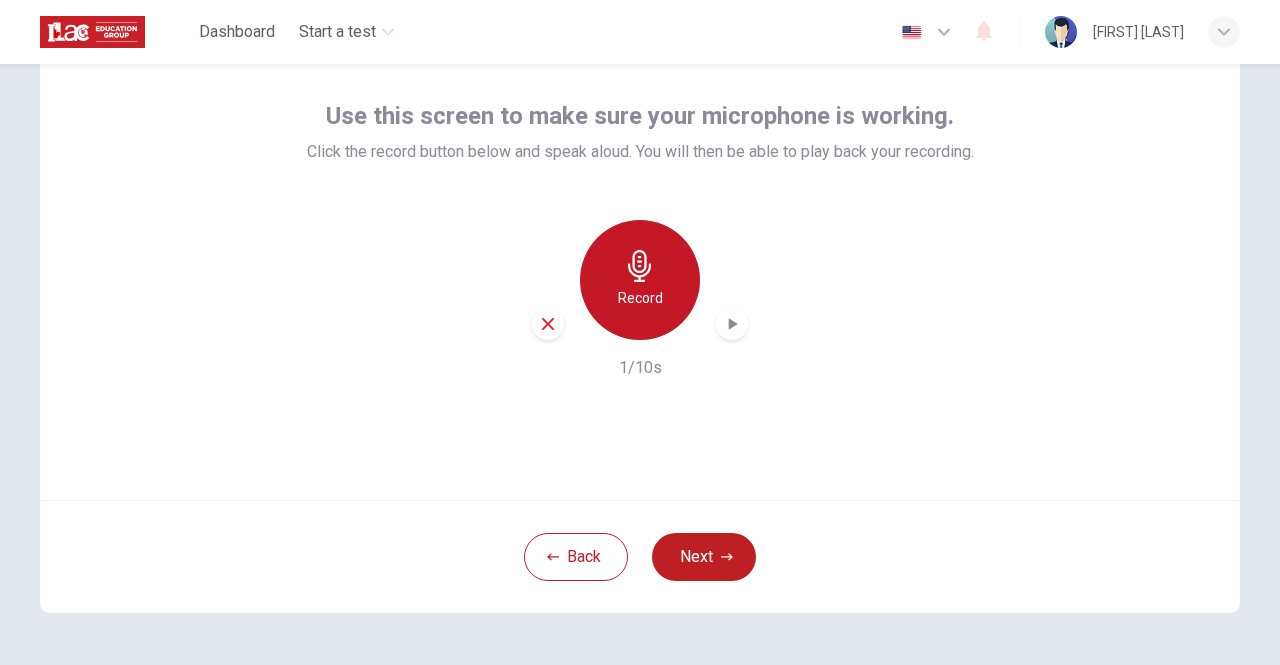click at bounding box center [640, 266] 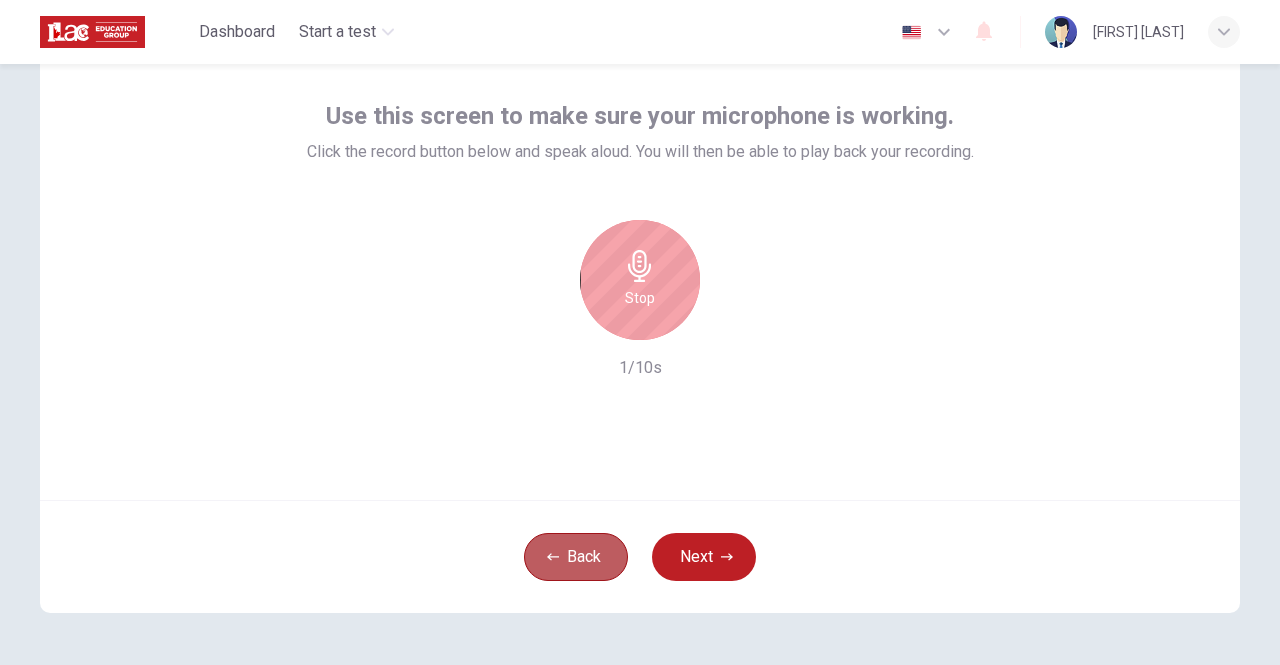 click on "Back" at bounding box center [576, 557] 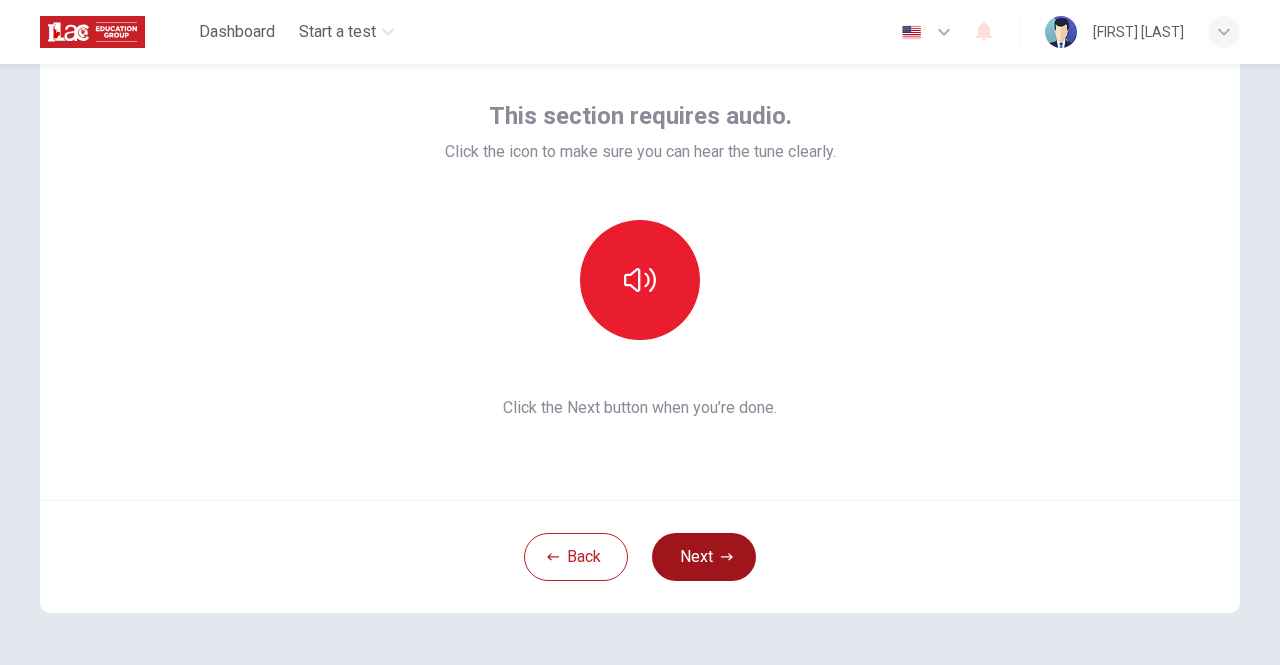 click on "Next" at bounding box center (704, 557) 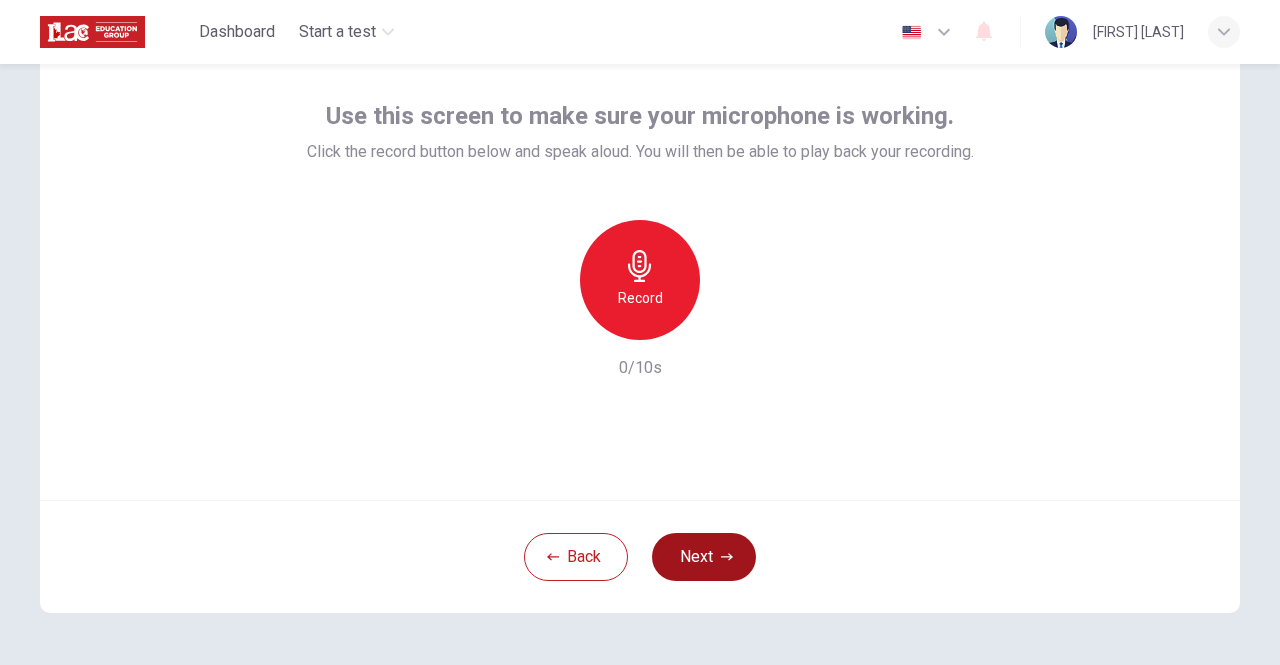 click on "Next" at bounding box center [704, 557] 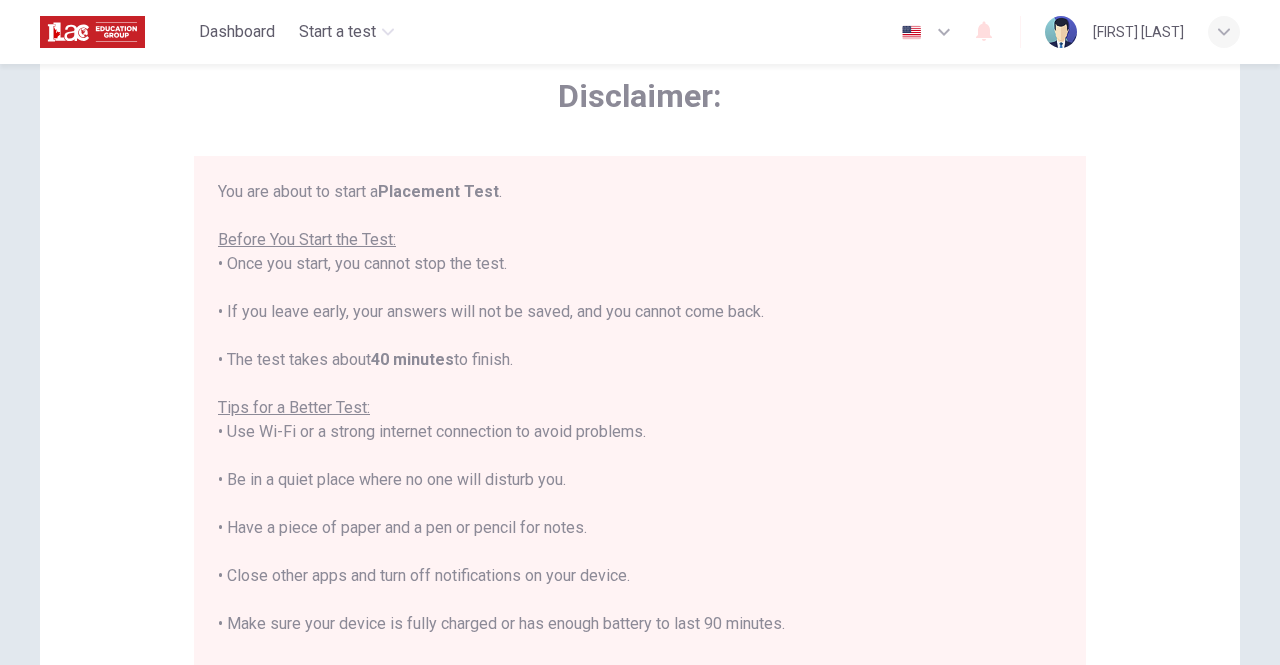 scroll, scrollTop: 22, scrollLeft: 0, axis: vertical 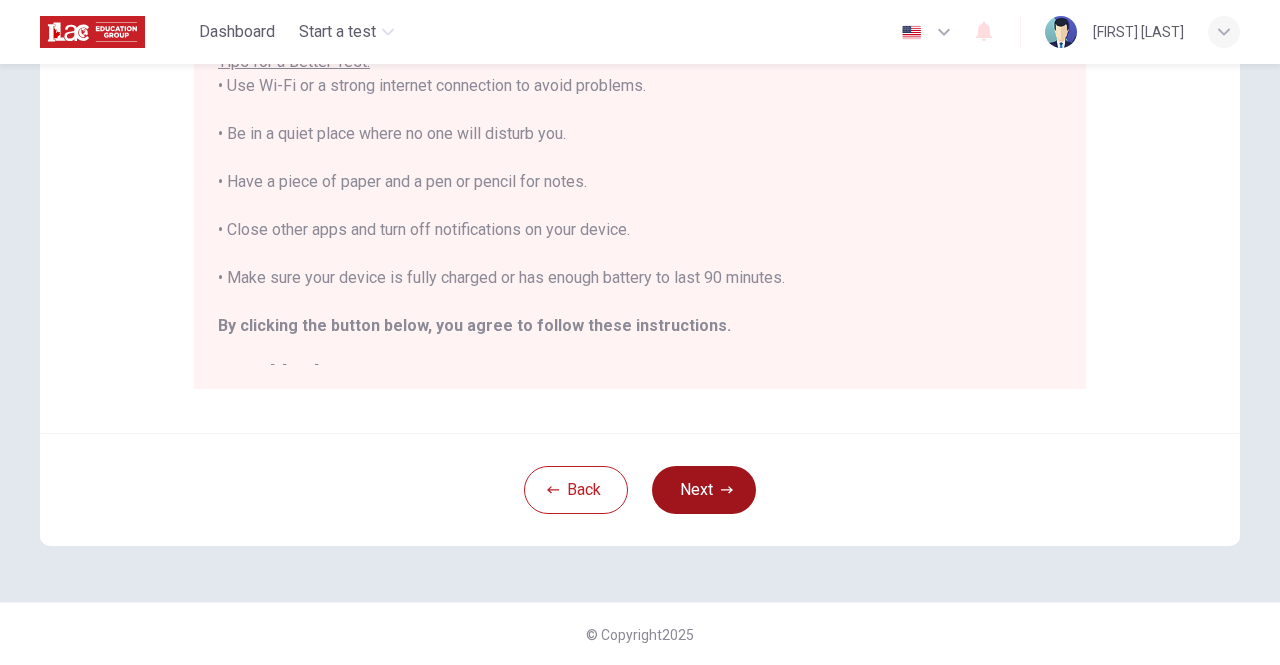 click on "Next" at bounding box center [704, 490] 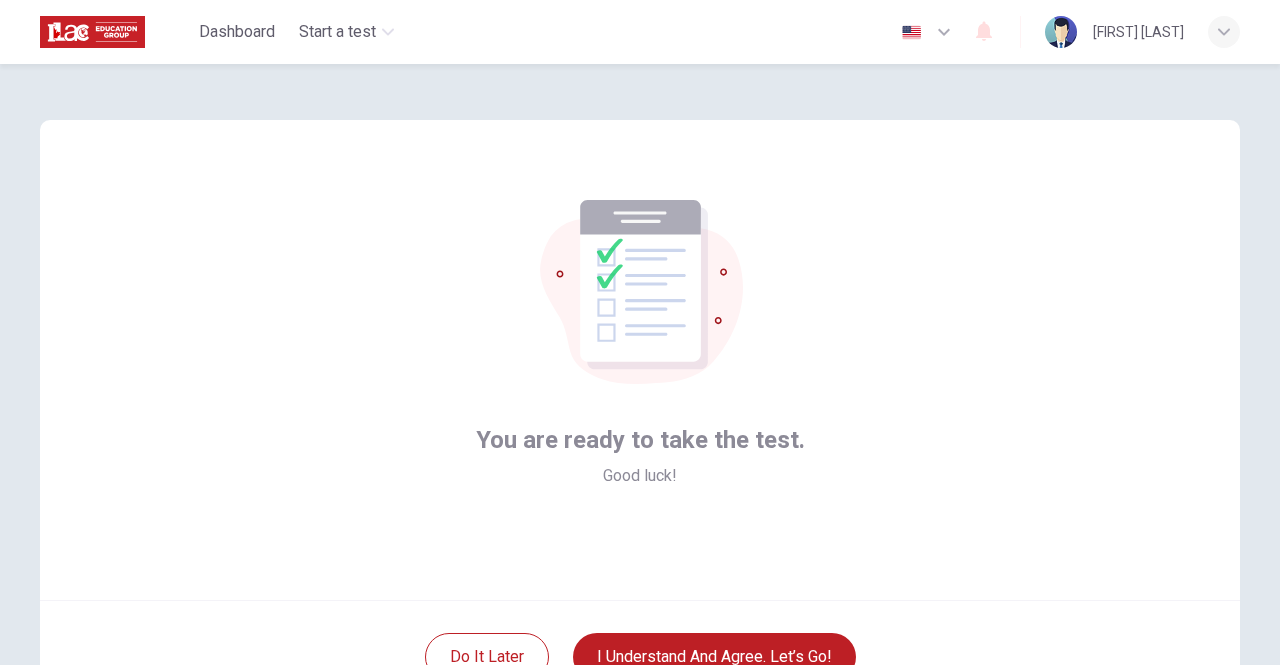 scroll, scrollTop: 167, scrollLeft: 0, axis: vertical 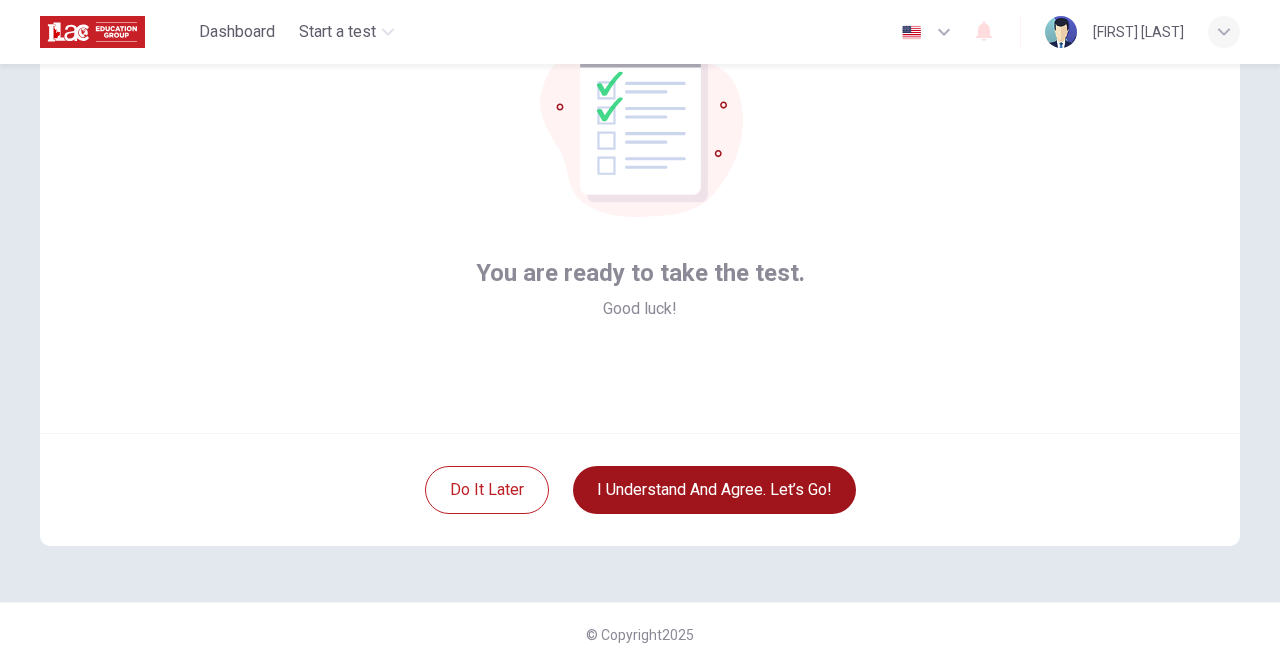 click on "I understand and agree. Let’s go!" at bounding box center [714, 490] 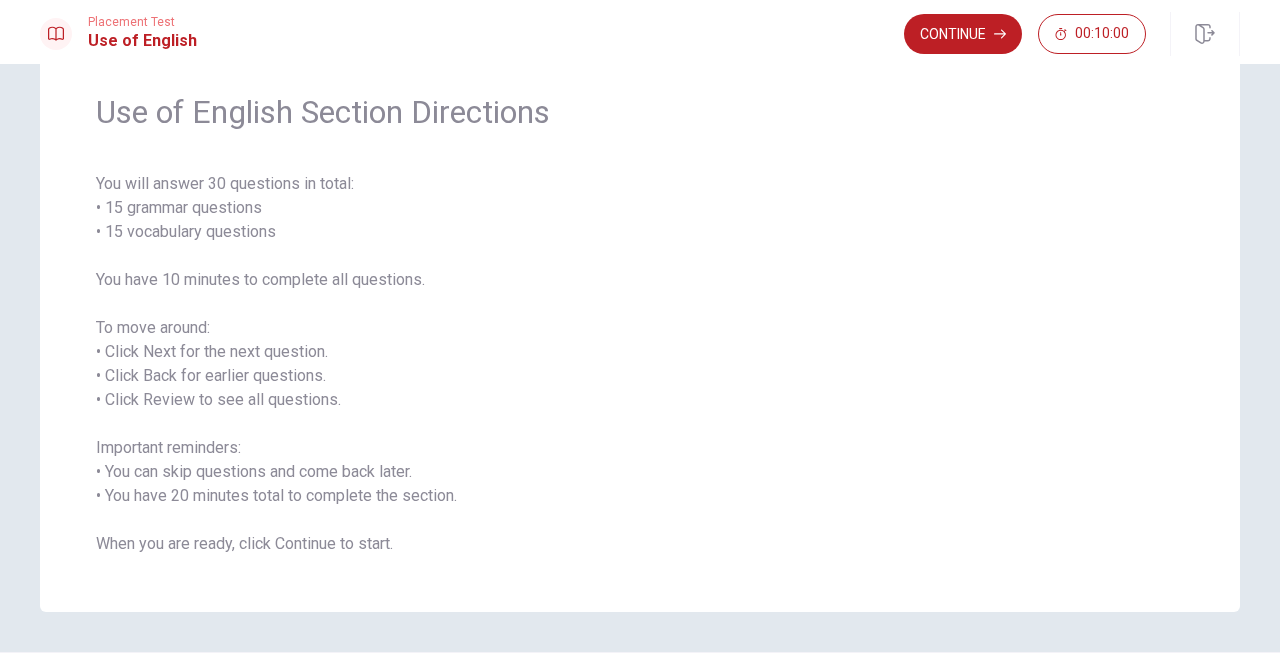 scroll, scrollTop: 100, scrollLeft: 0, axis: vertical 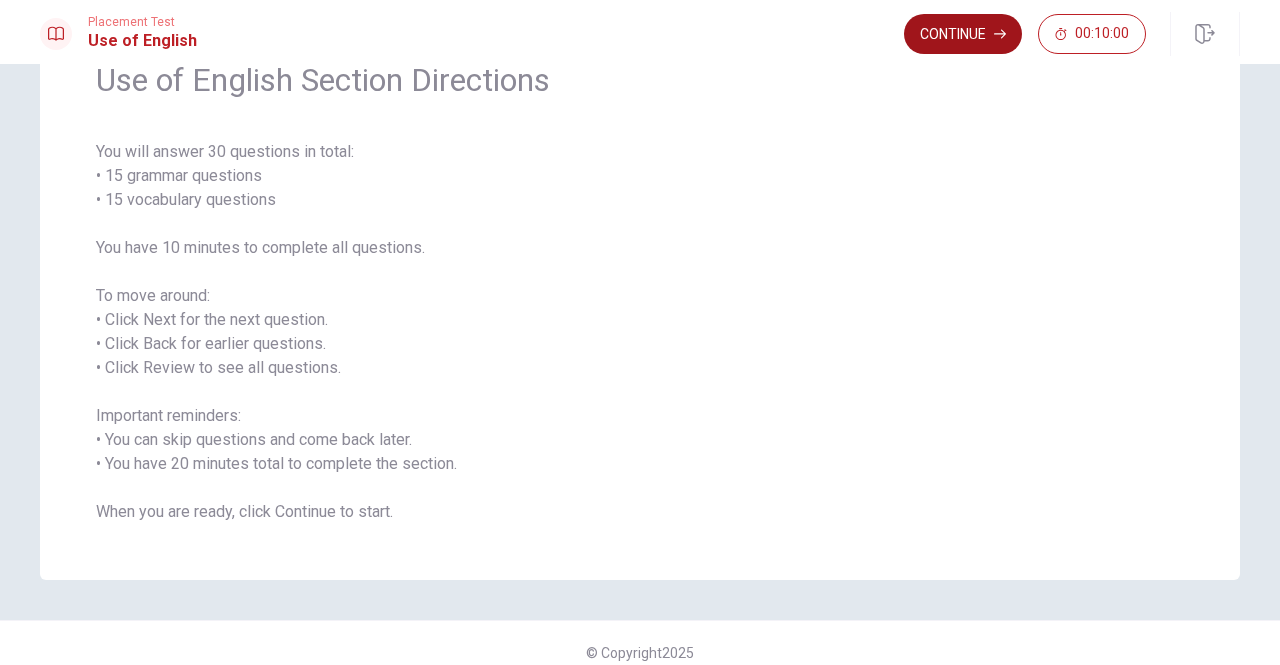 click on "Continue" at bounding box center [963, 34] 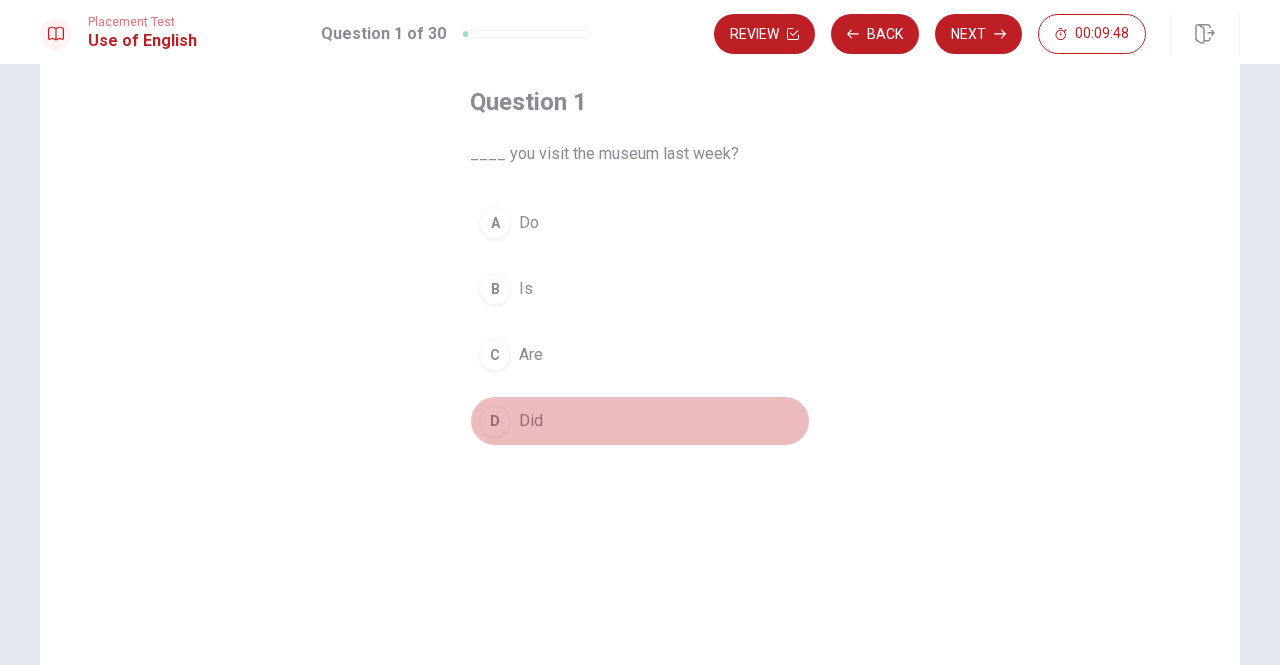 click on "Did" at bounding box center (529, 223) 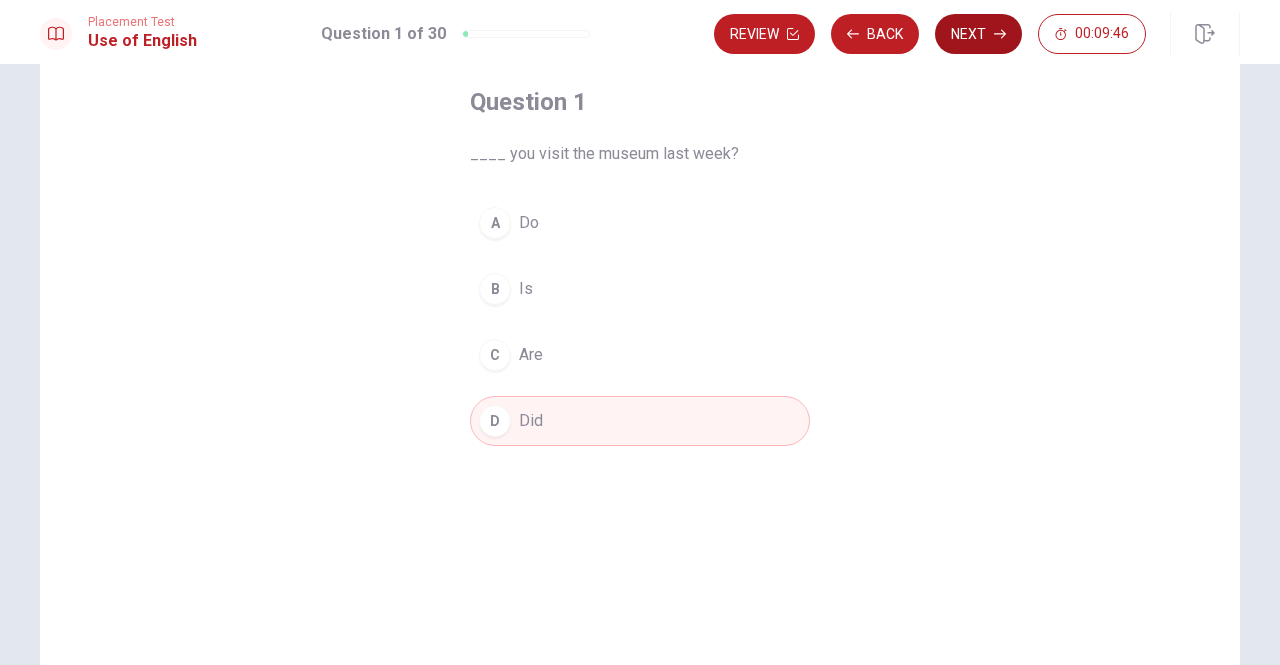click on "Next" at bounding box center (978, 34) 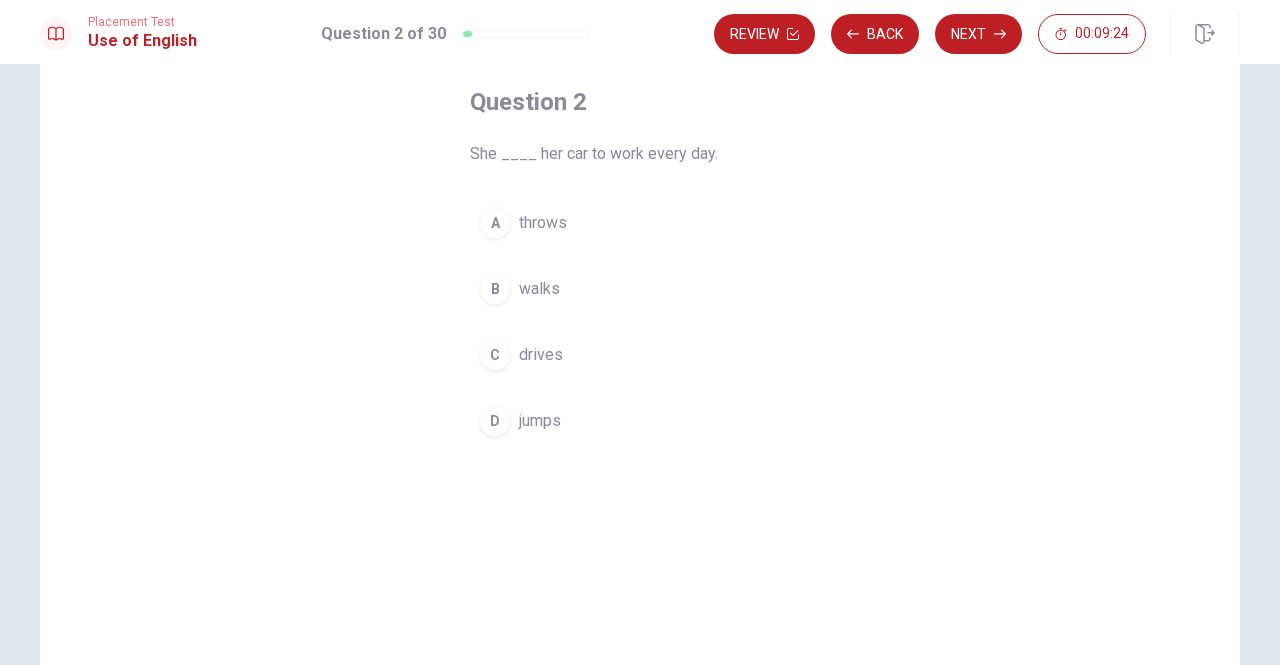 click on "drives" at bounding box center [543, 223] 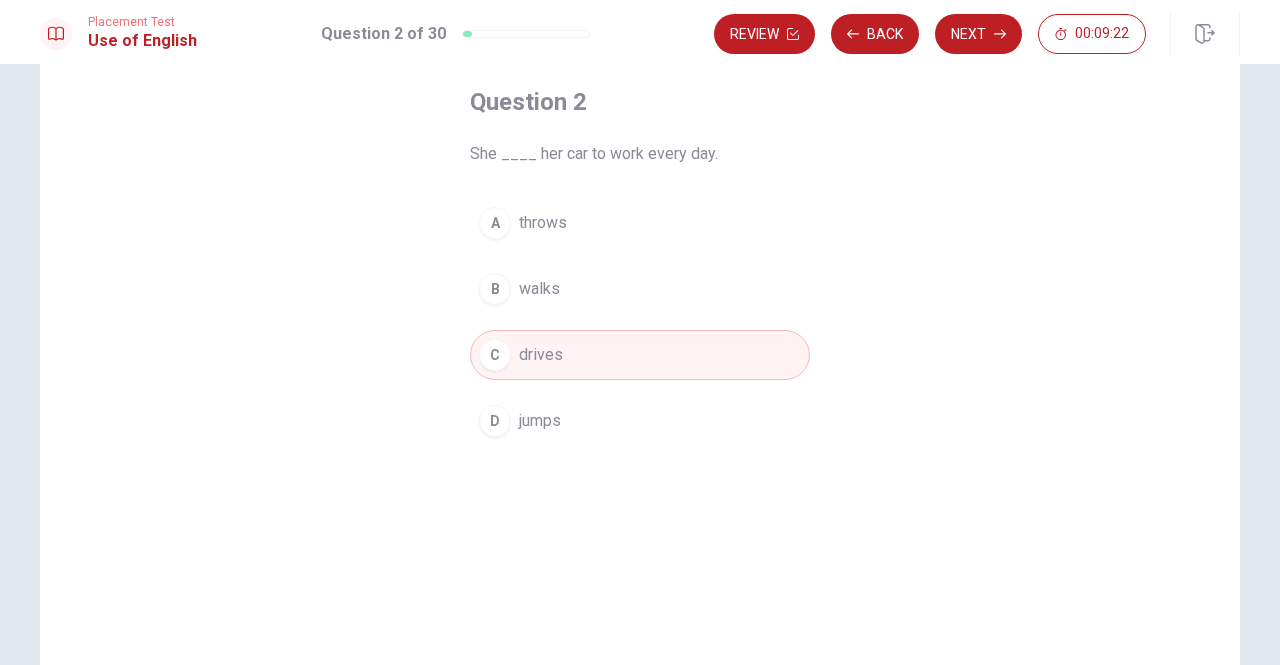click on "Next" at bounding box center (978, 34) 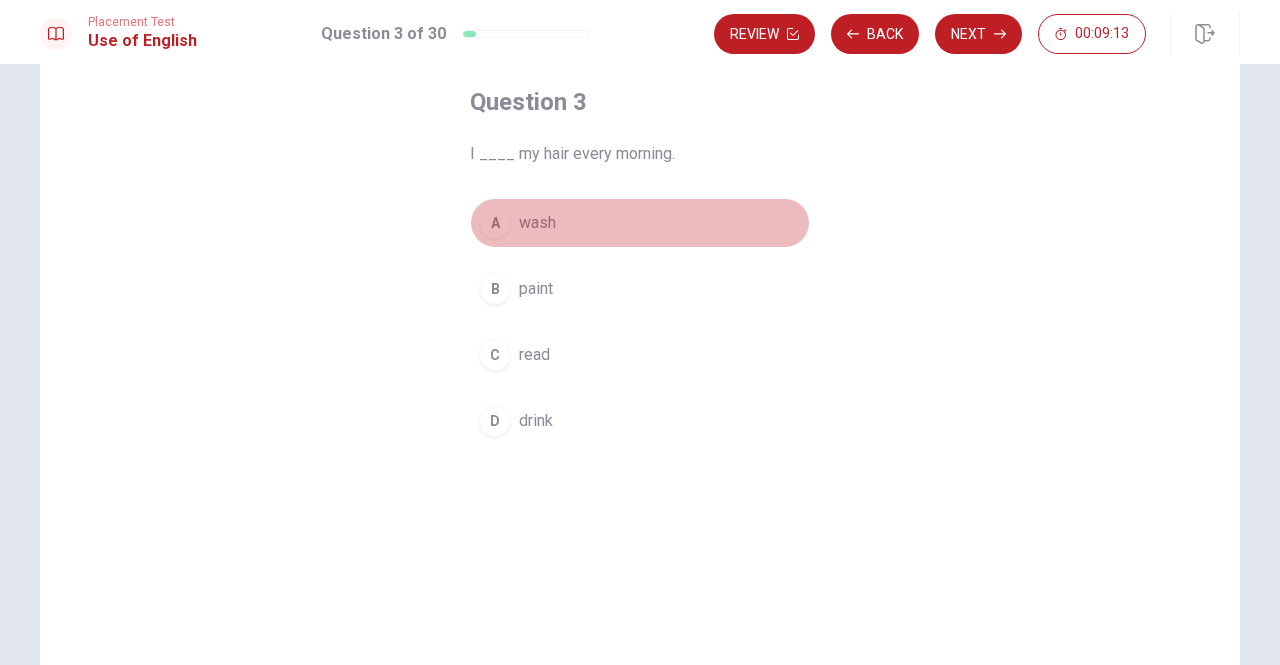 click on "wash" at bounding box center [537, 223] 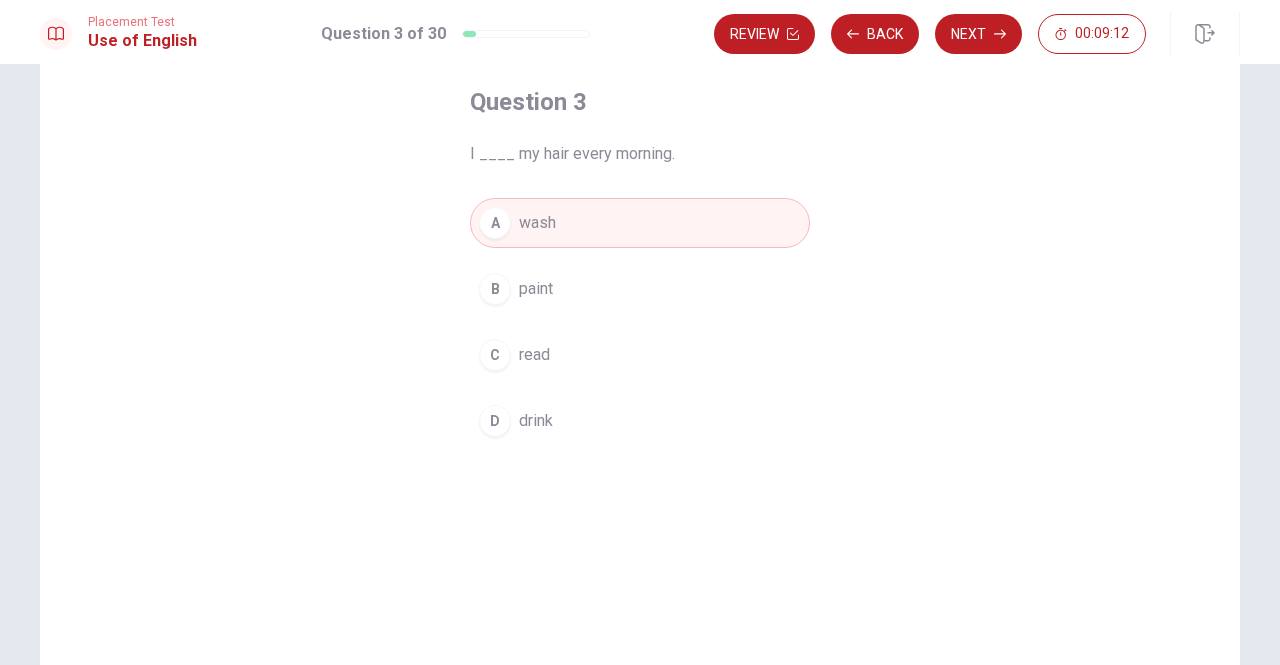 click on "Next" at bounding box center (978, 34) 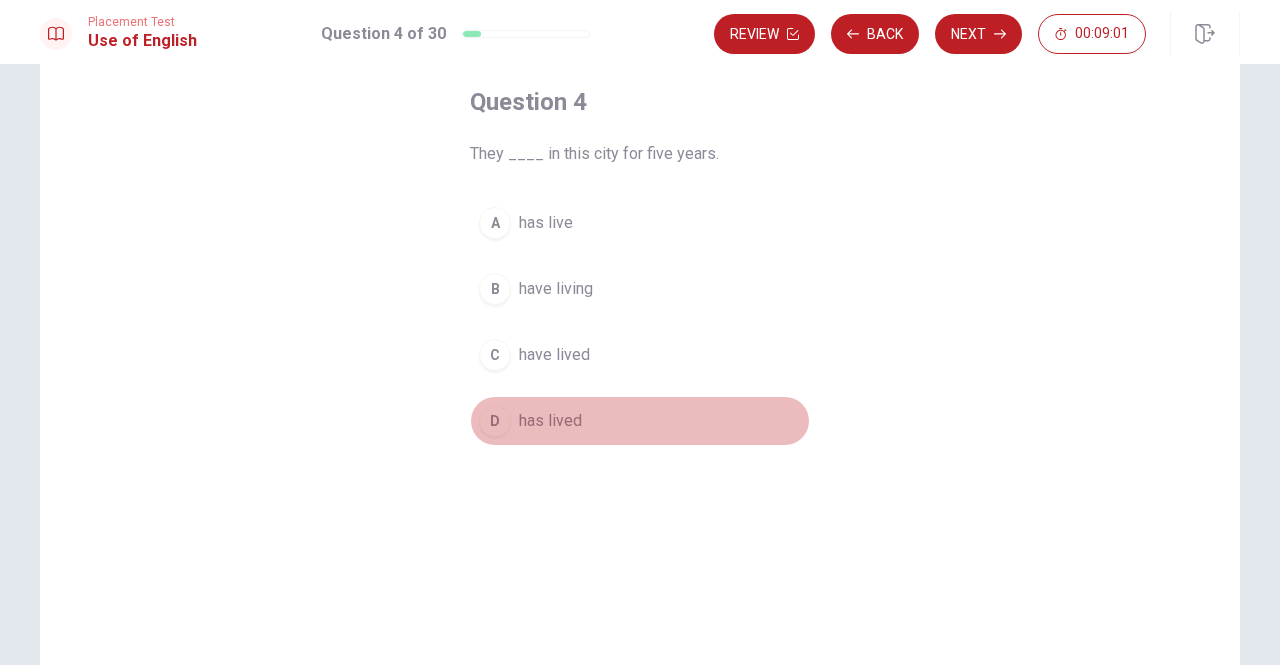 click on "has lived" at bounding box center [546, 223] 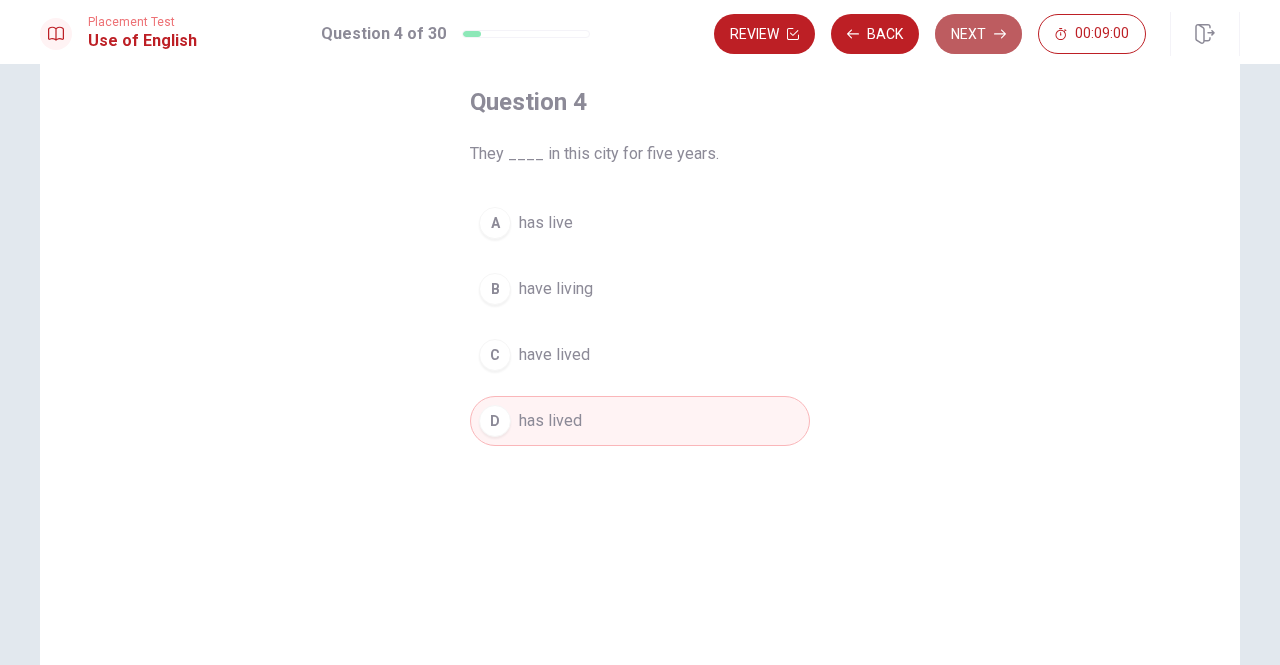click at bounding box center (793, 34) 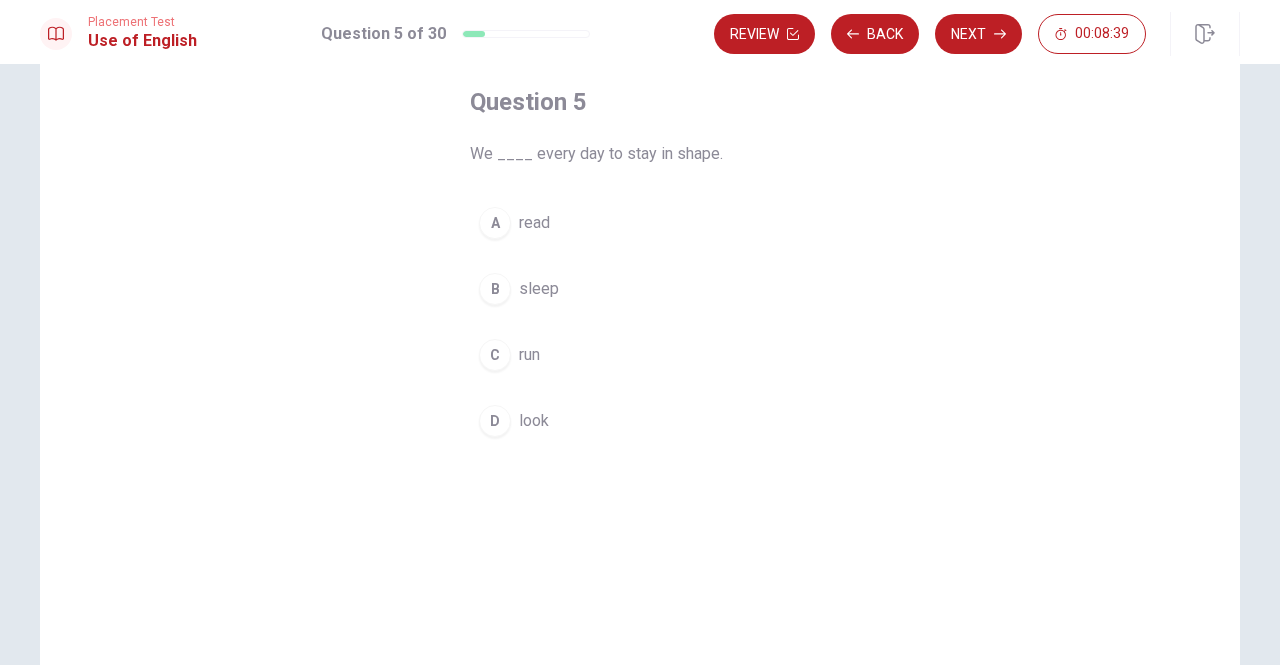 click on "run" at bounding box center (534, 223) 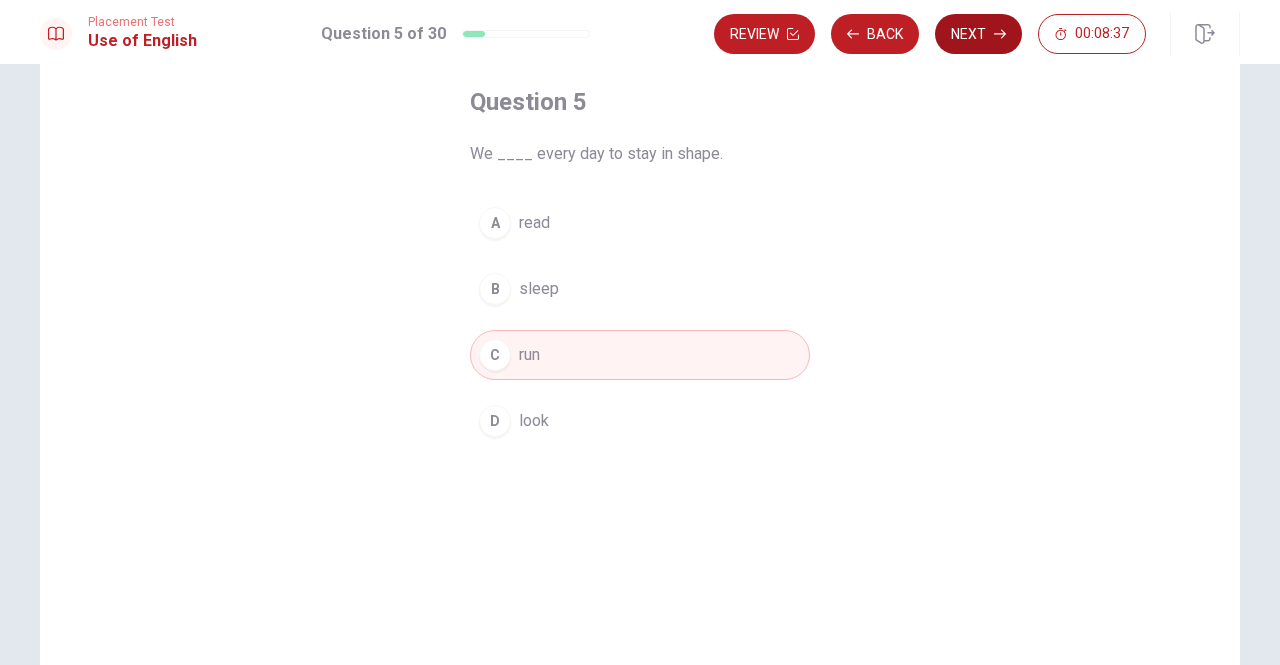 click on "Next" at bounding box center (978, 34) 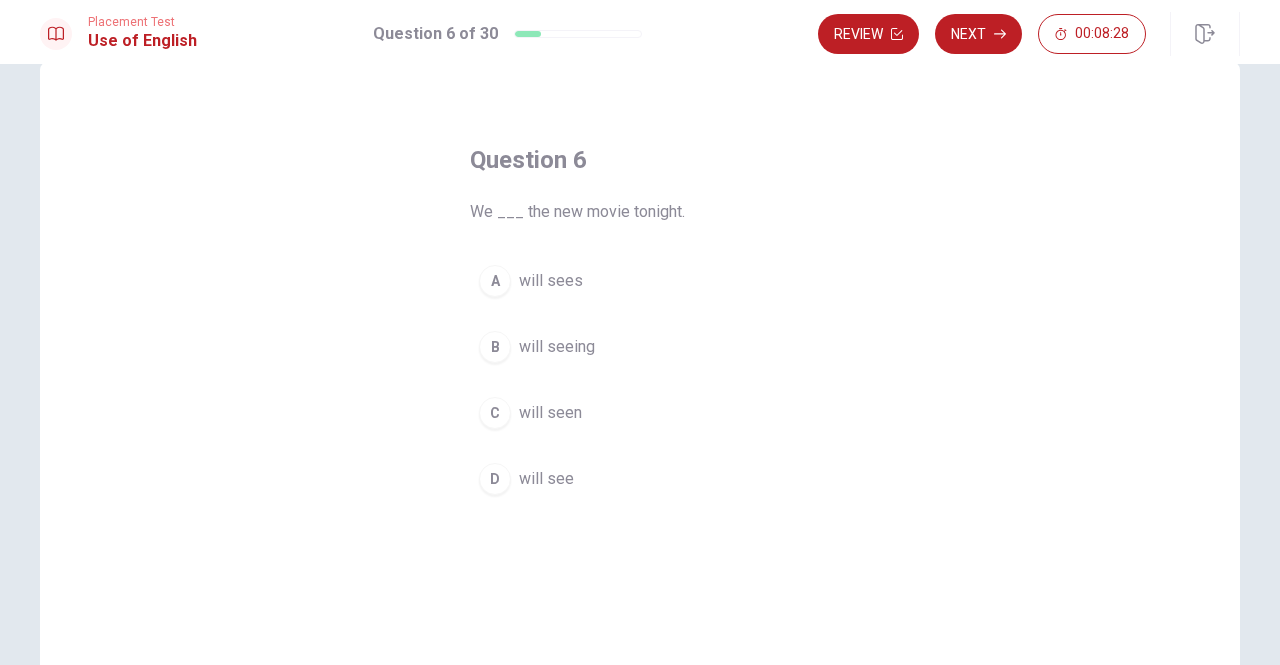 scroll, scrollTop: 0, scrollLeft: 0, axis: both 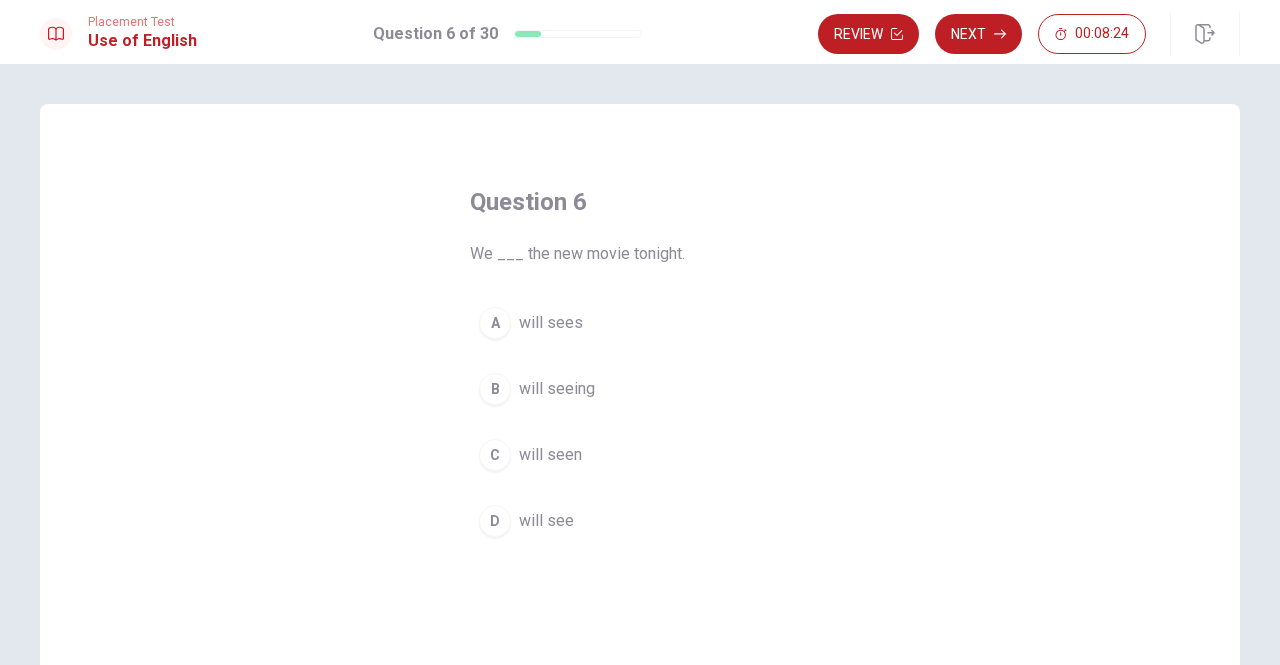 click on "will seeing" at bounding box center (551, 323) 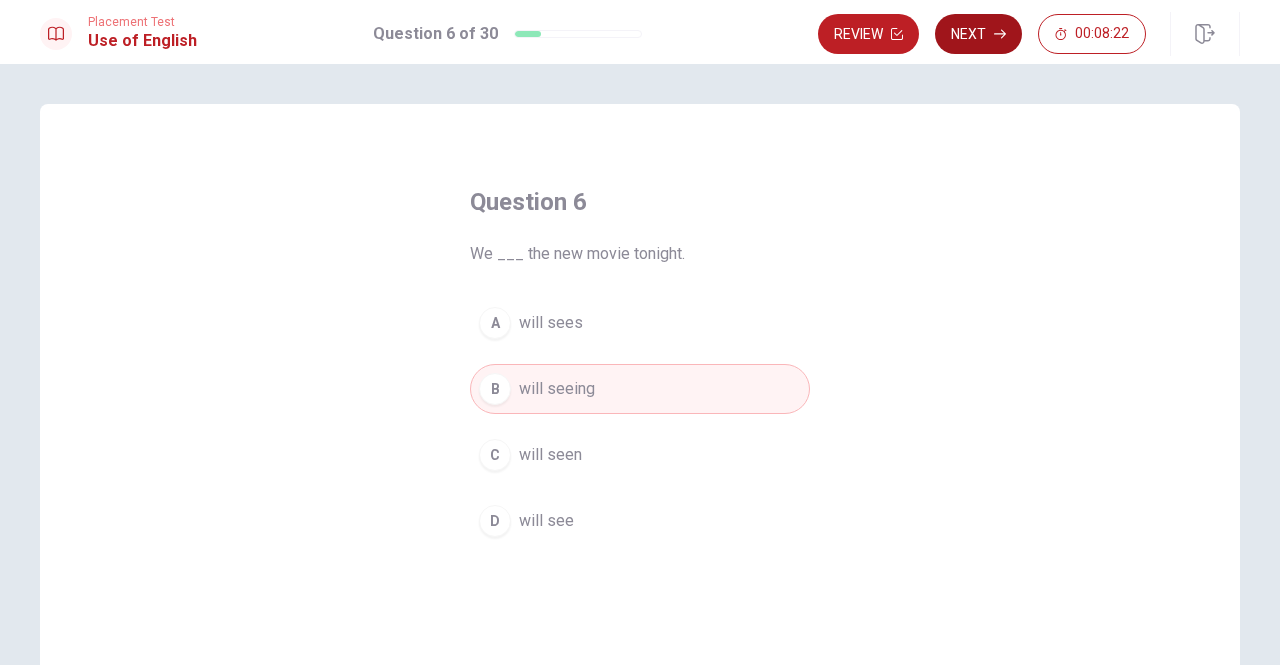 click on "Next" at bounding box center (978, 34) 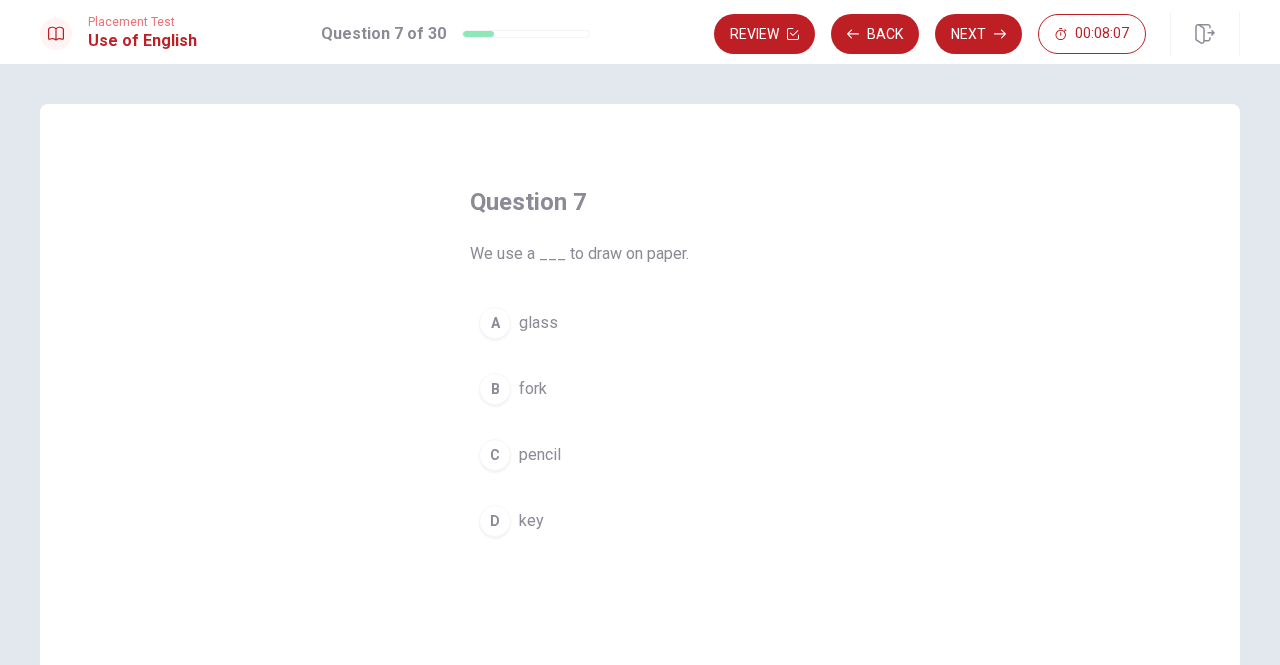 drag, startPoint x: 531, startPoint y: 449, endPoint x: 772, endPoint y: 207, distance: 341.5333 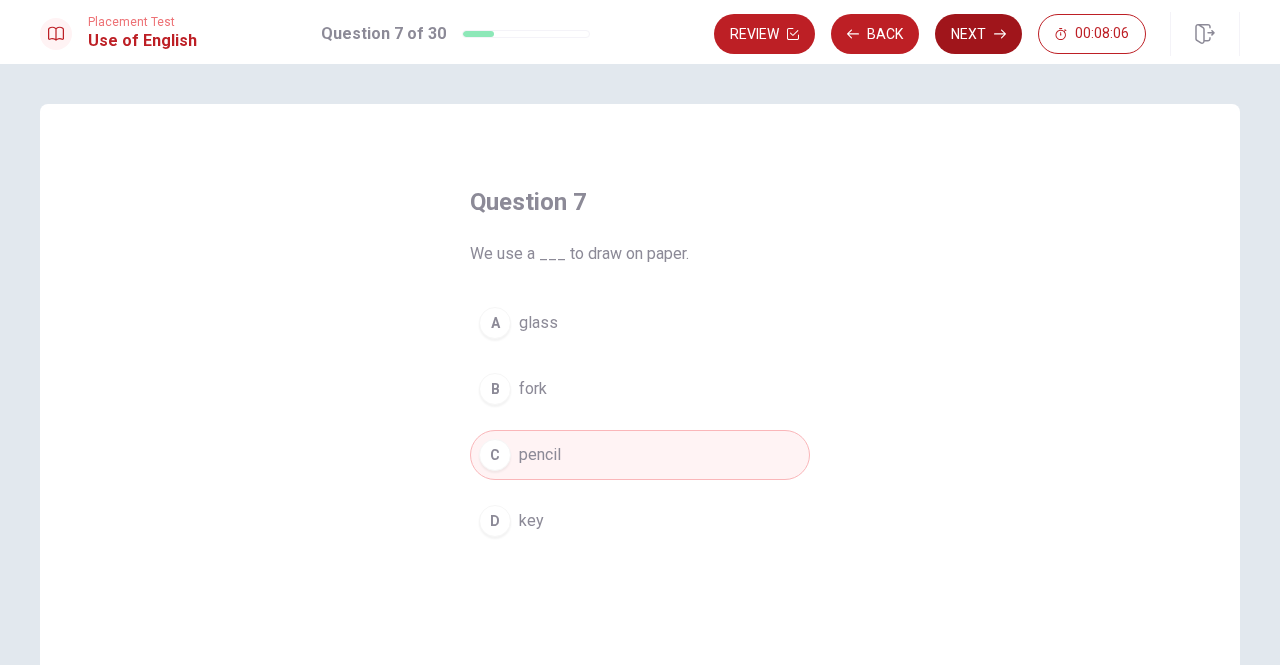 click on "Next" at bounding box center [978, 34] 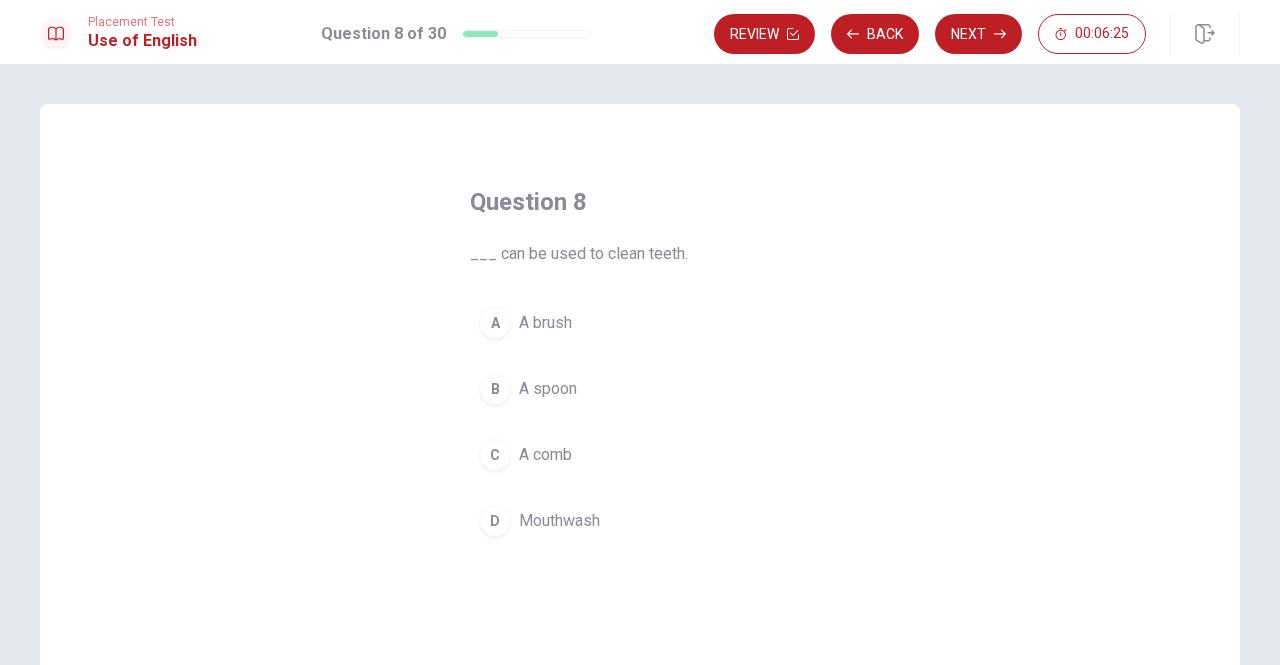 drag, startPoint x: 534, startPoint y: 329, endPoint x: 679, endPoint y: 234, distance: 173.34937 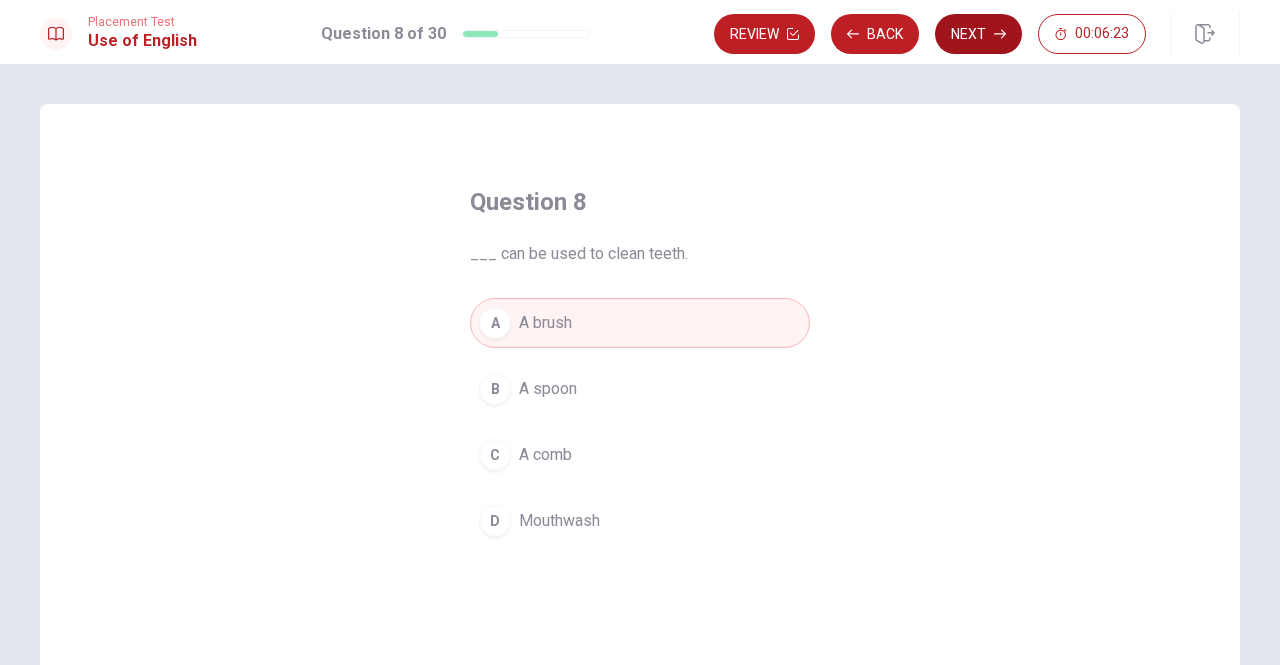 click on "Next" at bounding box center [978, 34] 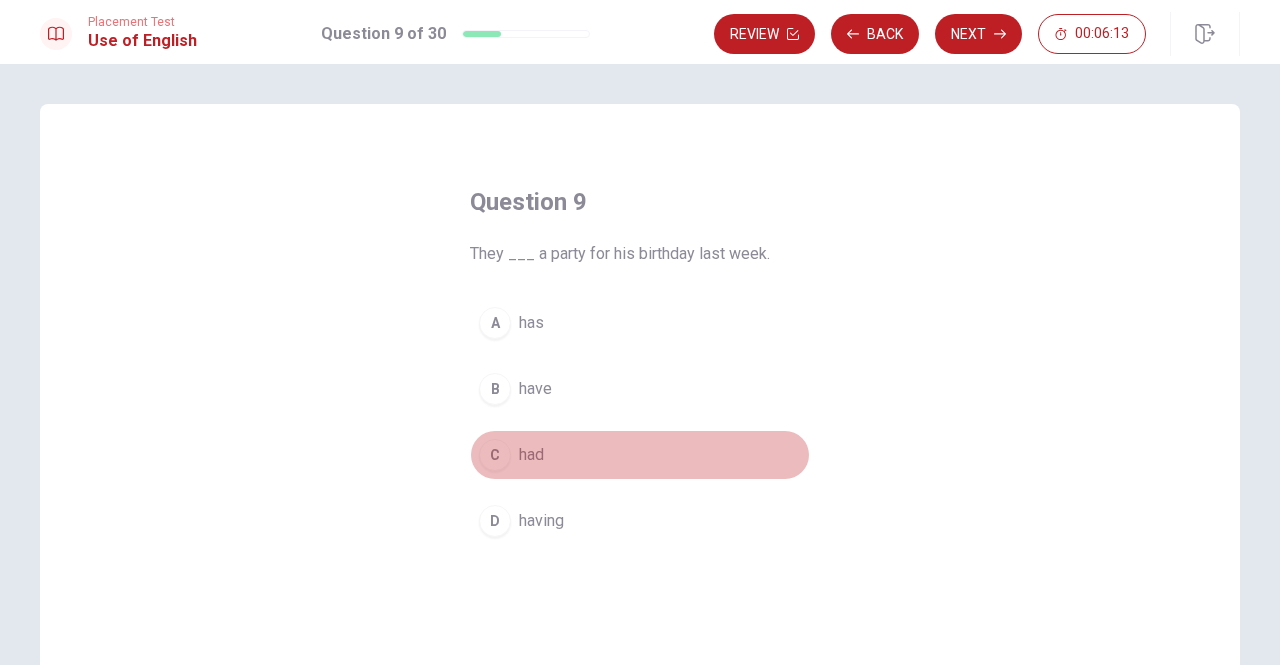 click on "had" at bounding box center [531, 323] 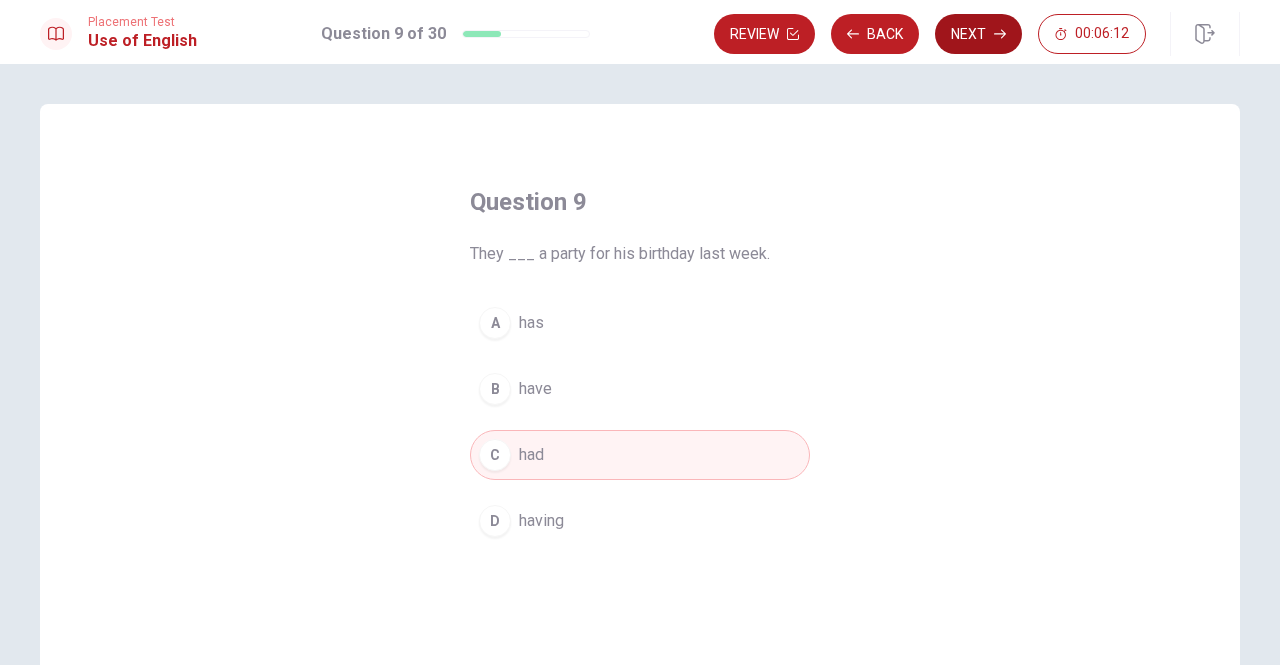 click on "Next" at bounding box center [978, 34] 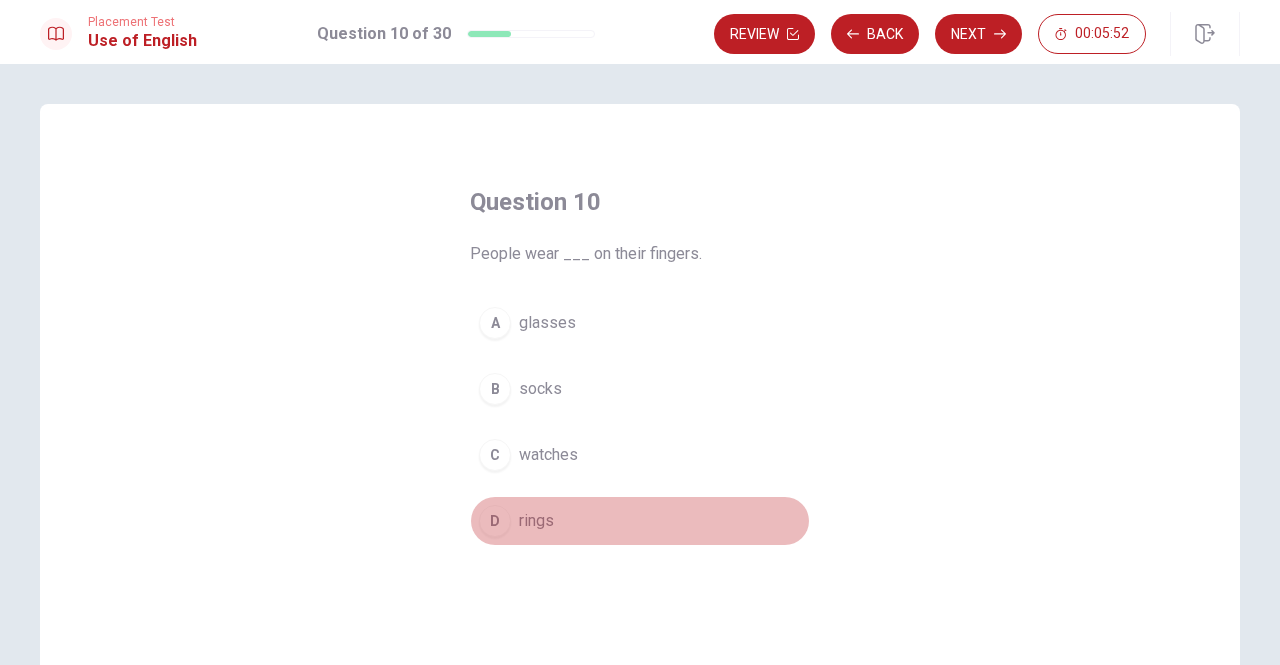 click on "rings" at bounding box center [547, 323] 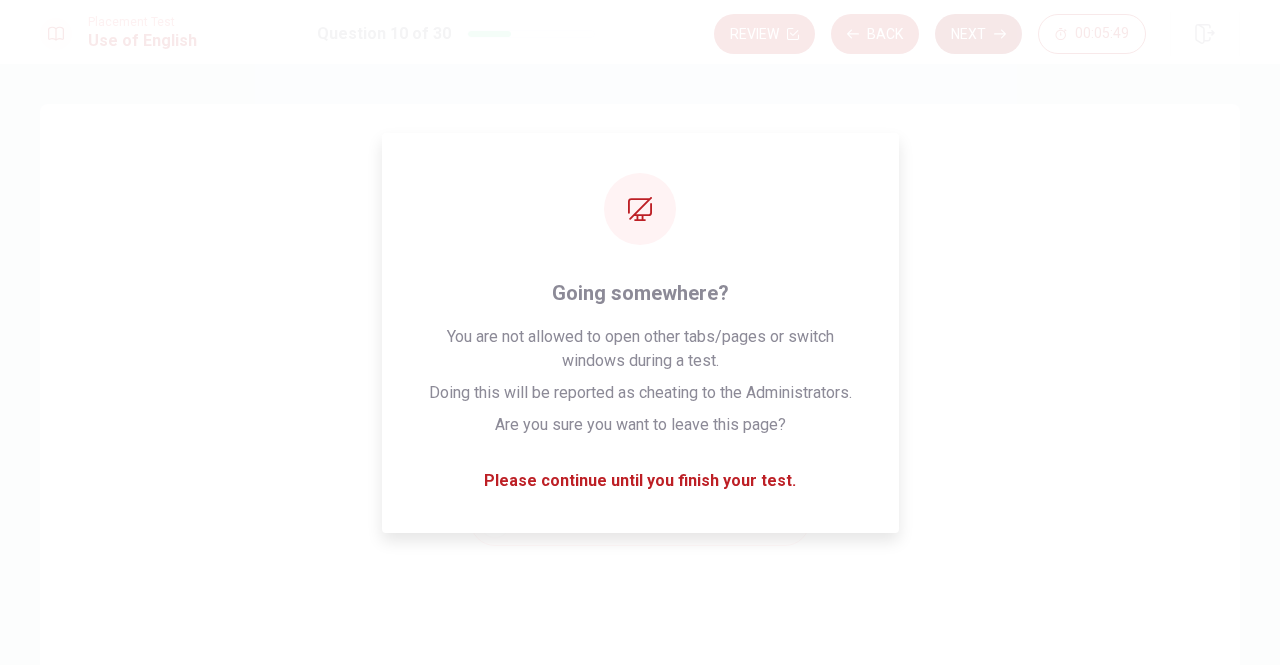 click on "Next" at bounding box center [978, 34] 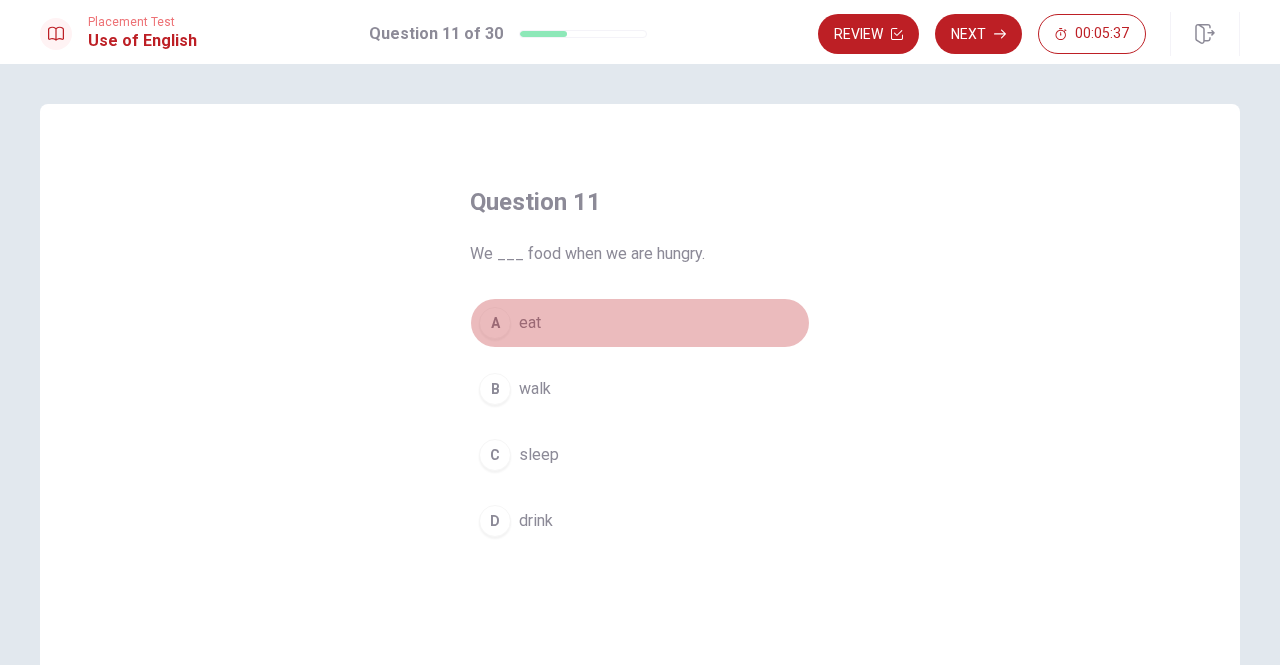 click on "eat" at bounding box center (530, 323) 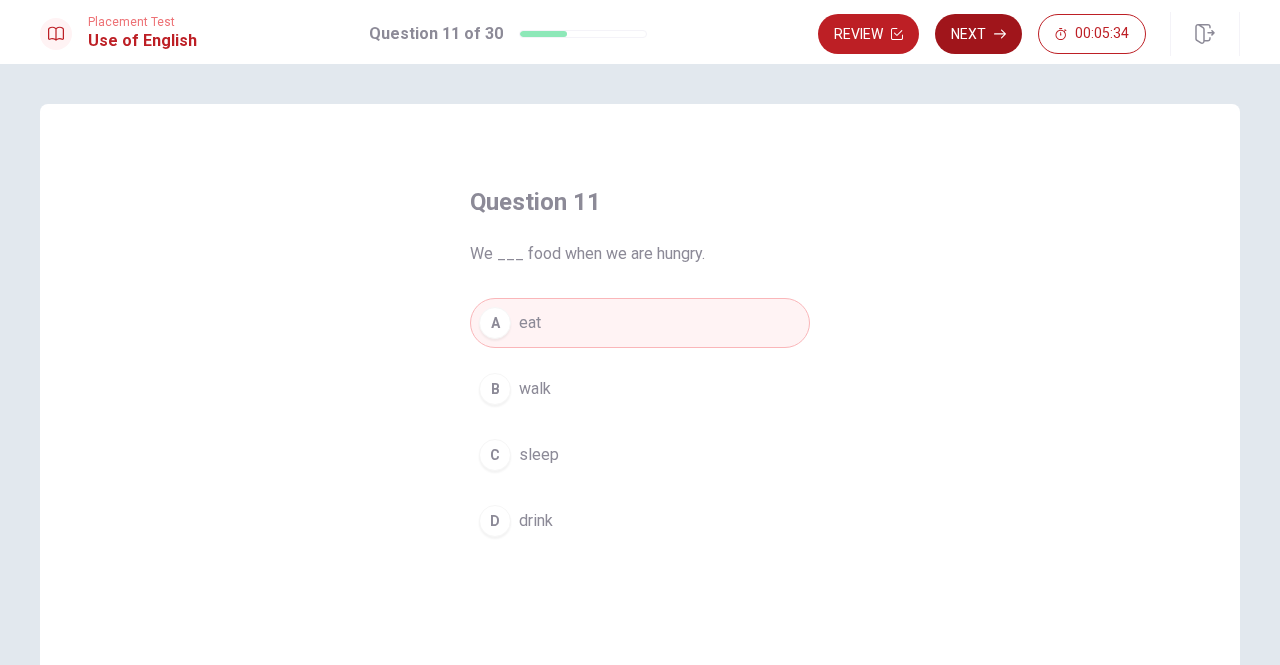 click on "Next" at bounding box center [978, 34] 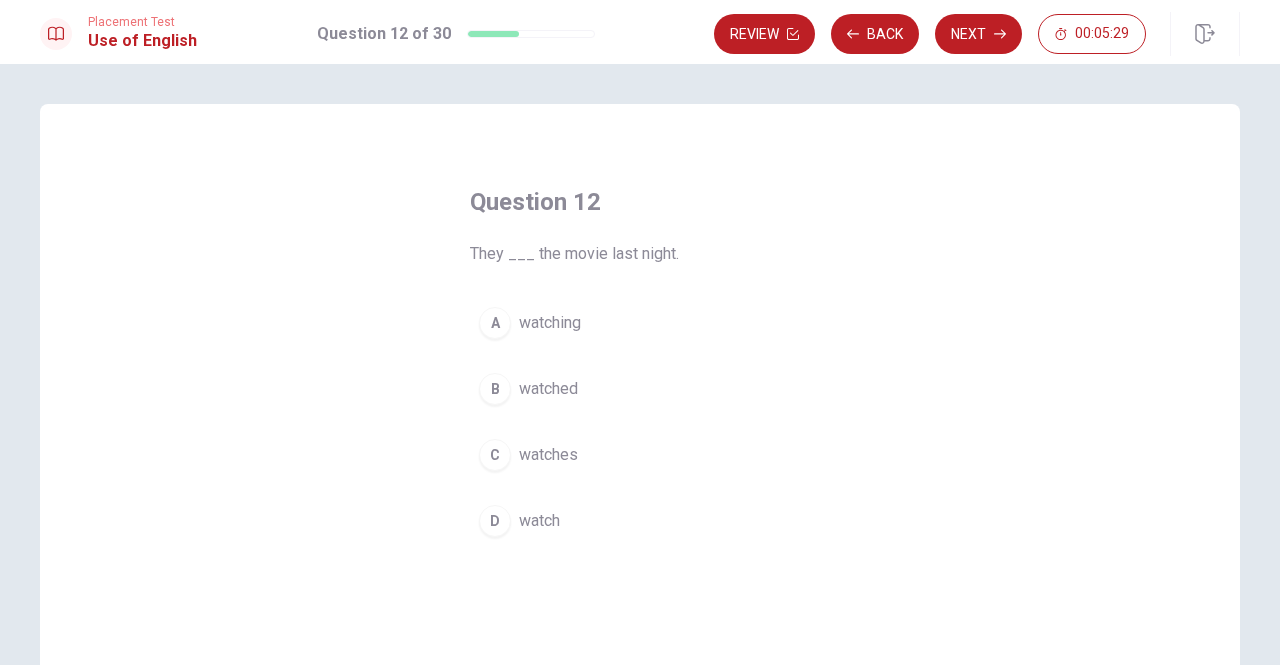 click on "watched" at bounding box center (550, 323) 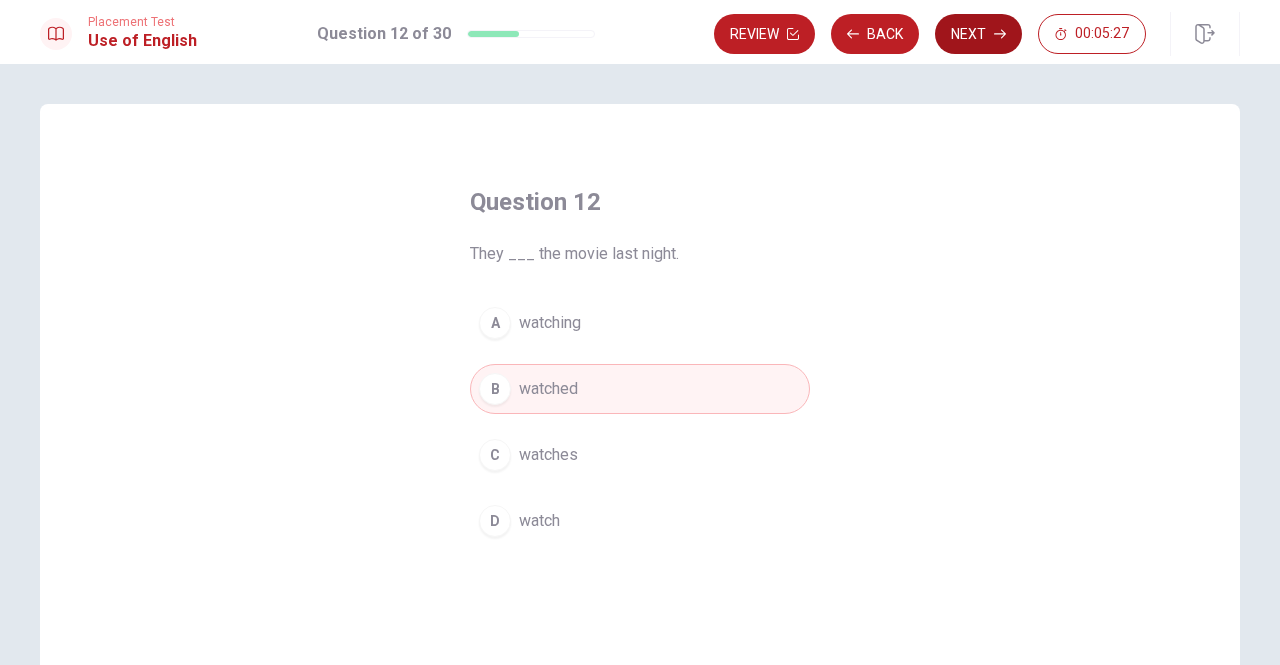 click on "Next" at bounding box center [978, 34] 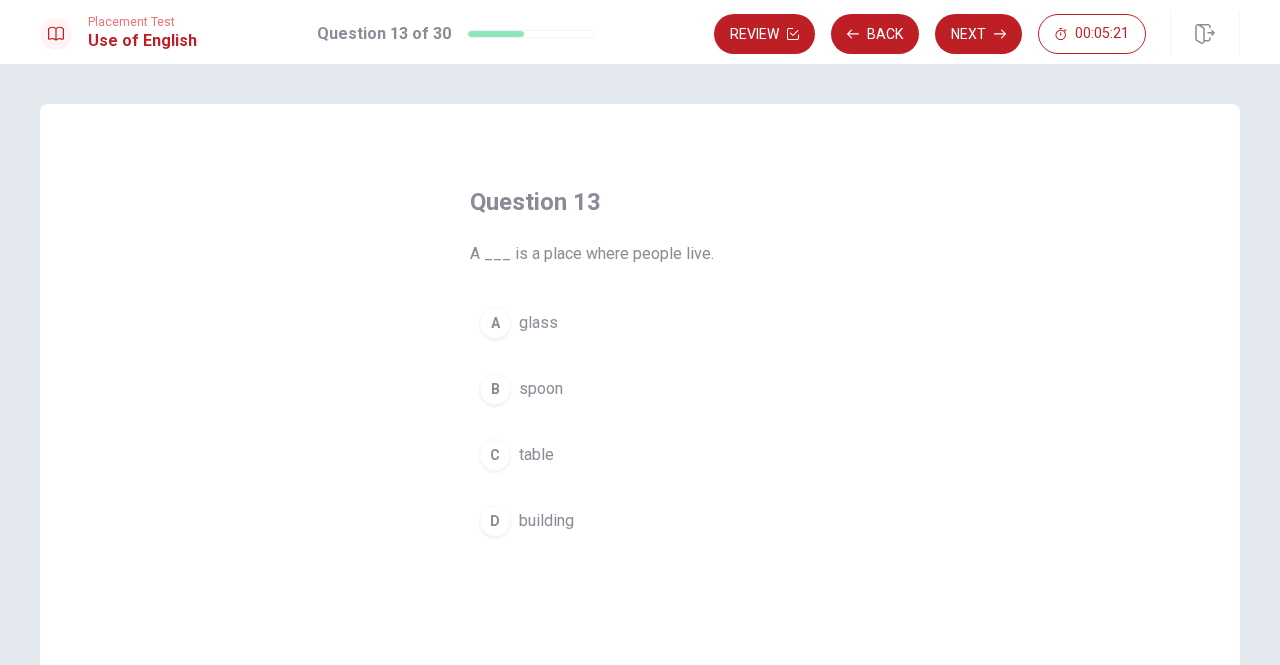 click on "building" at bounding box center [538, 323] 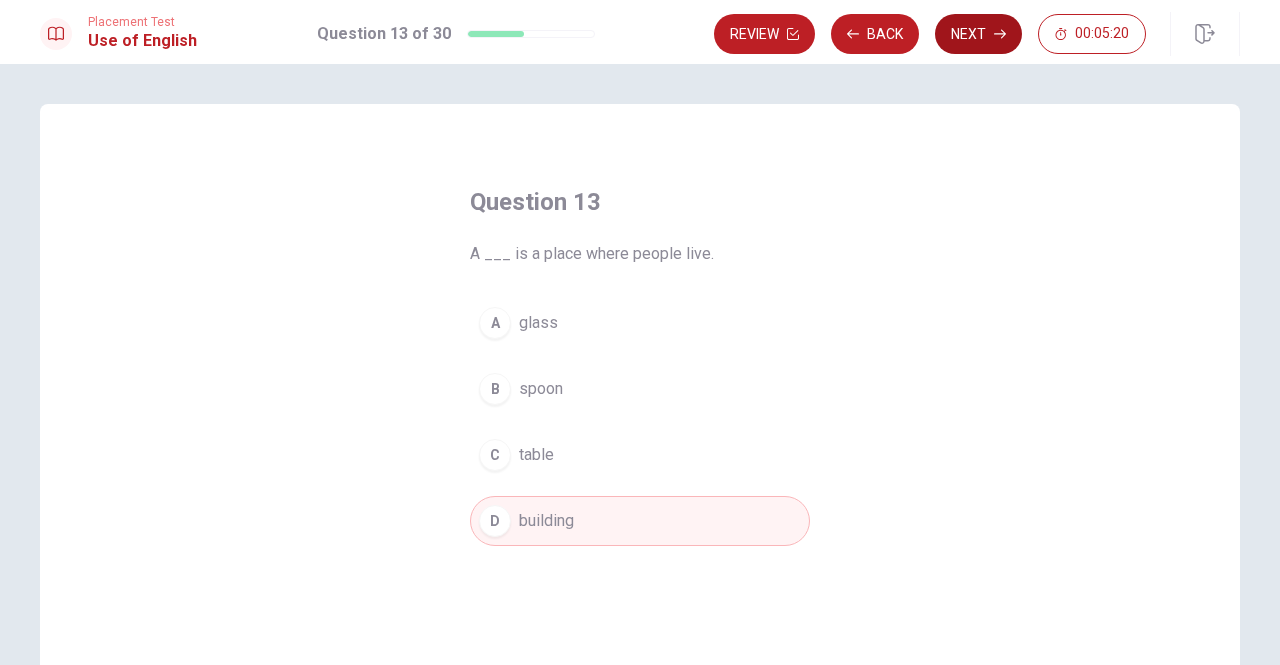 click on "Next" at bounding box center [978, 34] 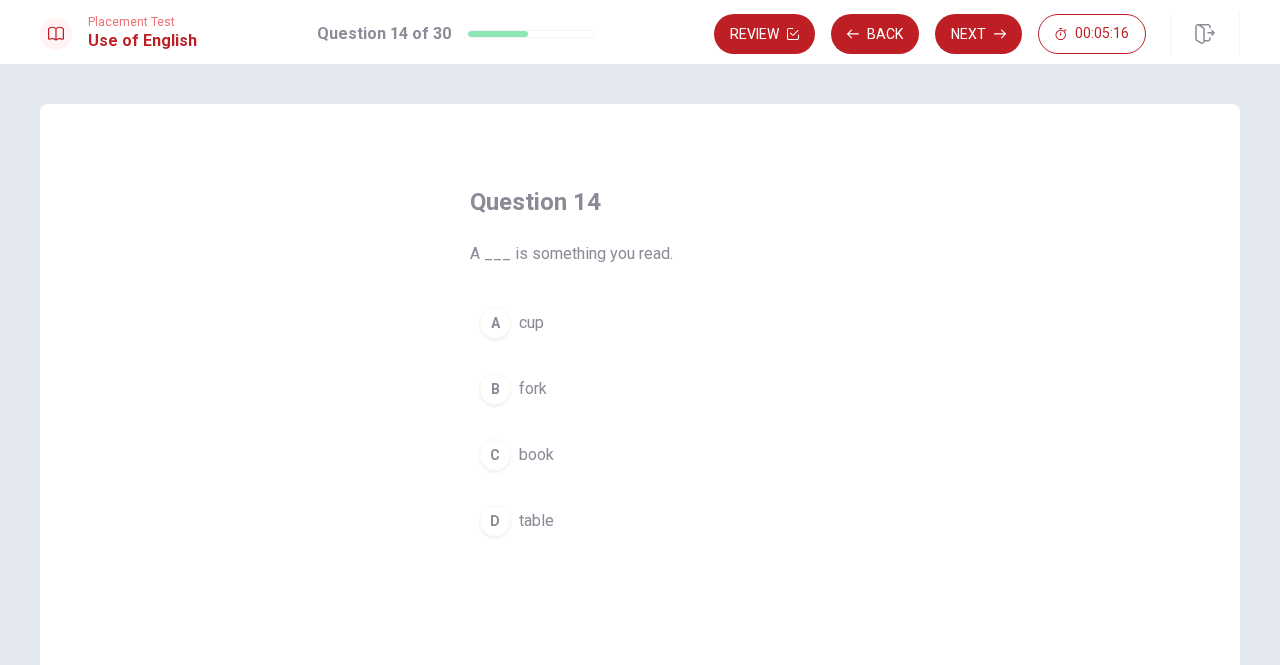 drag, startPoint x: 520, startPoint y: 460, endPoint x: 852, endPoint y: 149, distance: 454.91208 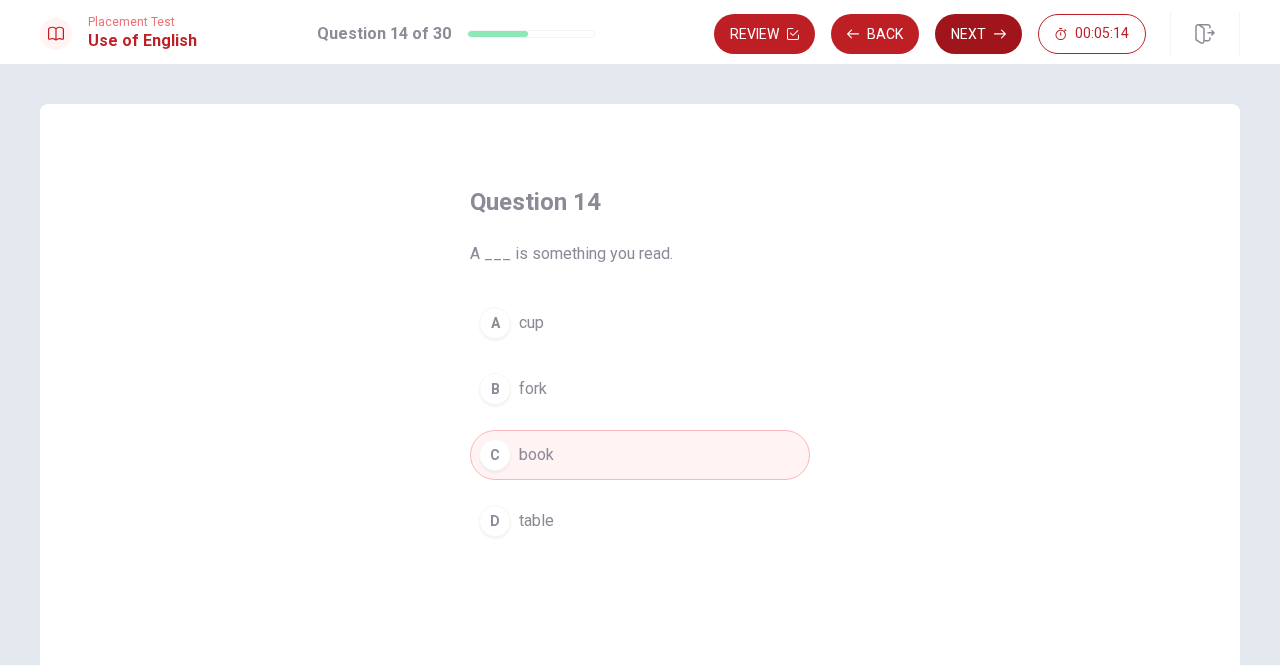 click at bounding box center [793, 34] 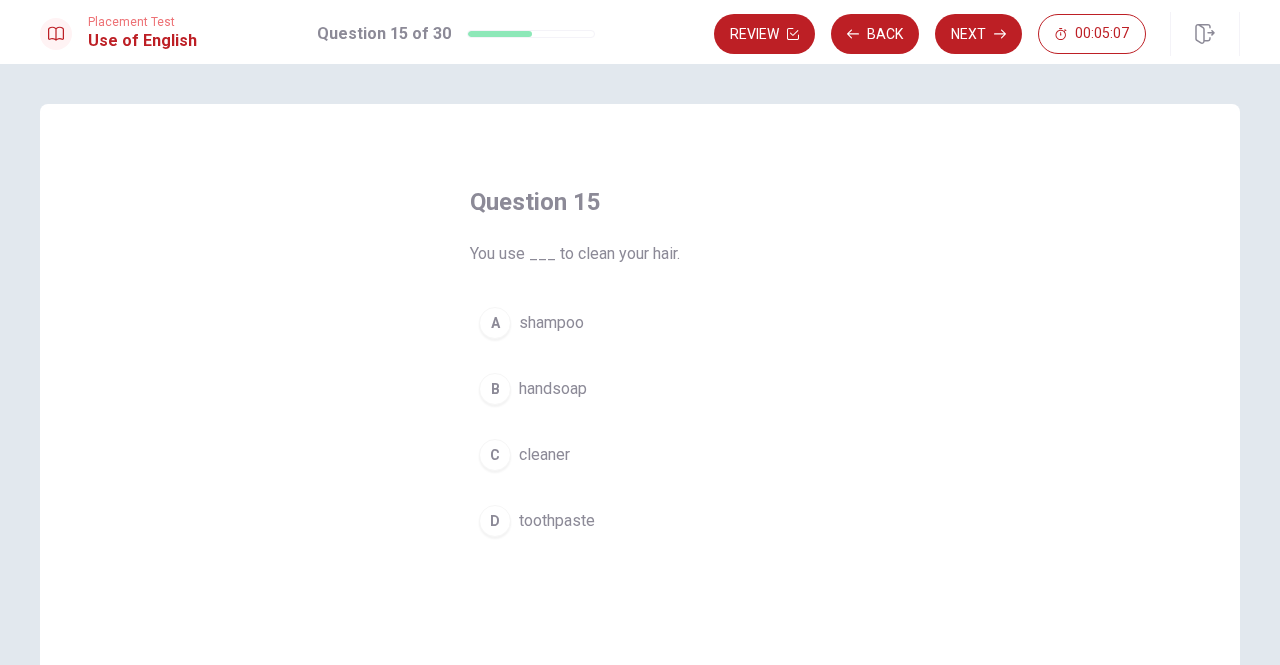 click on "shampoo" at bounding box center (551, 323) 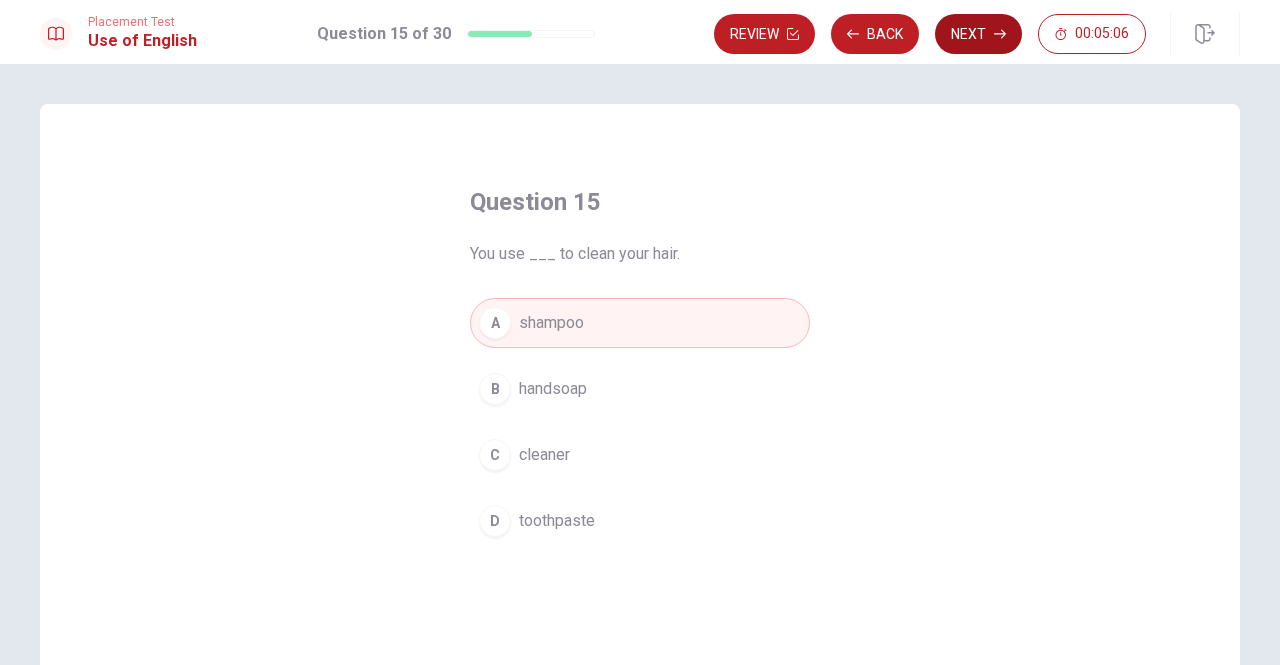 click on "Next" at bounding box center (978, 34) 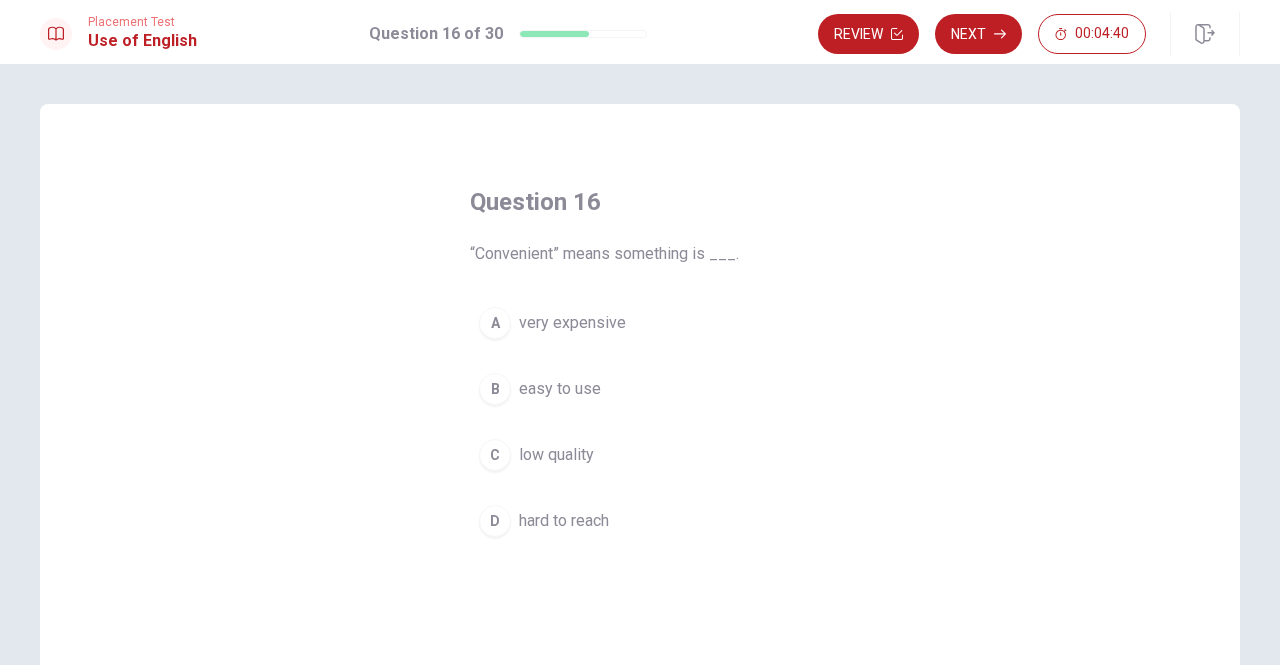 click on "low quality" at bounding box center [572, 323] 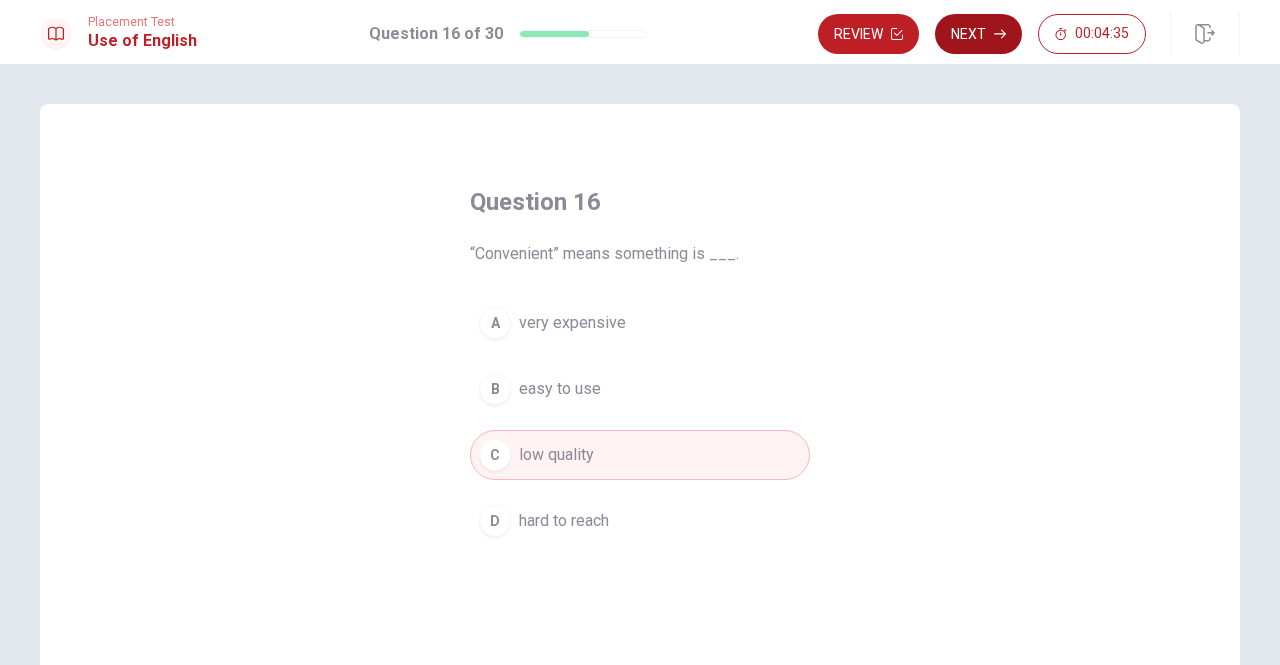 click at bounding box center [897, 34] 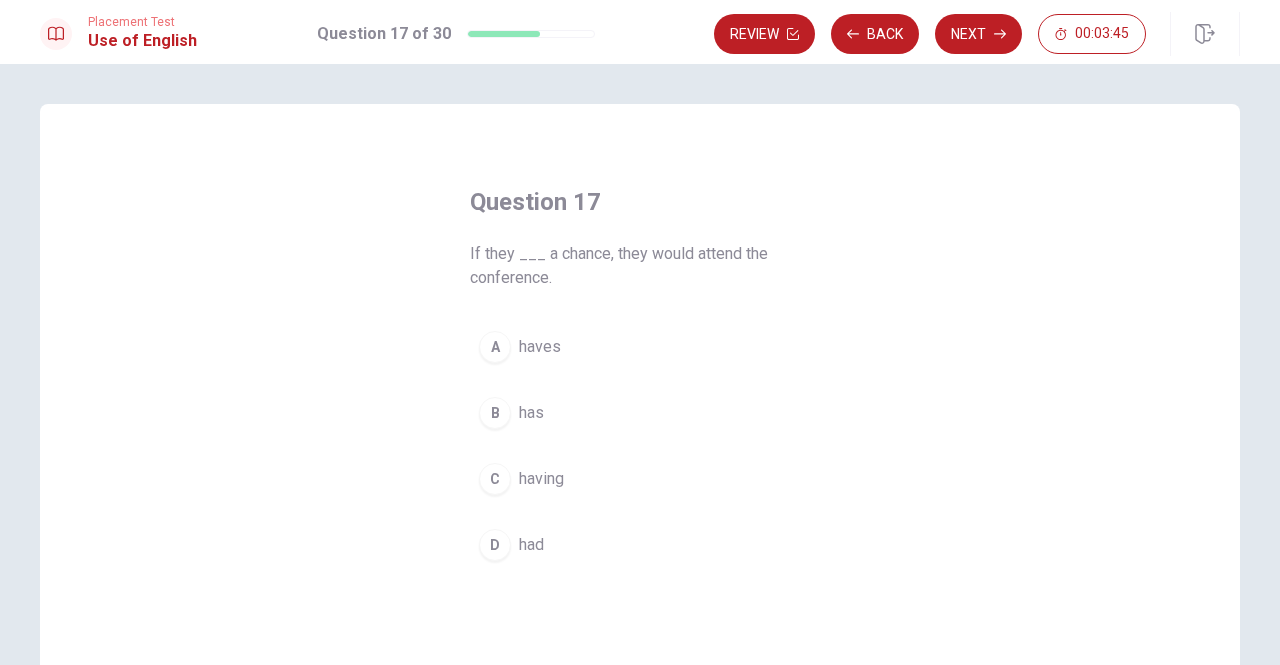 click on "A haves" at bounding box center (640, 347) 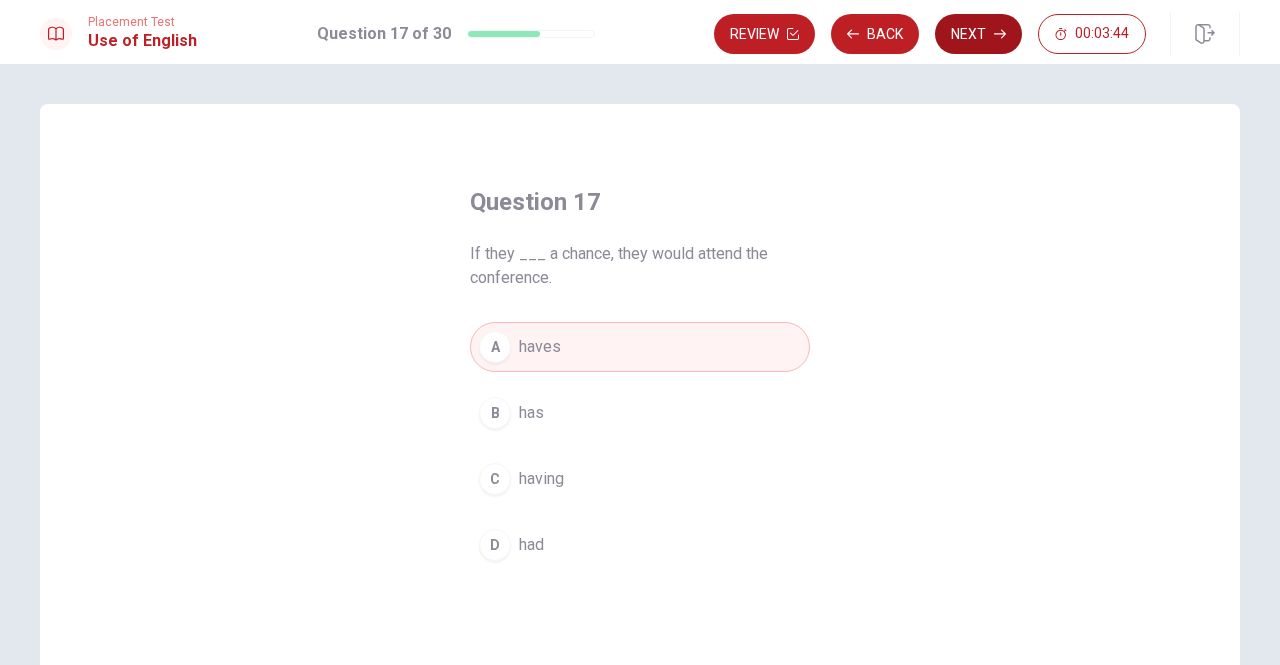 click on "Next" at bounding box center [978, 34] 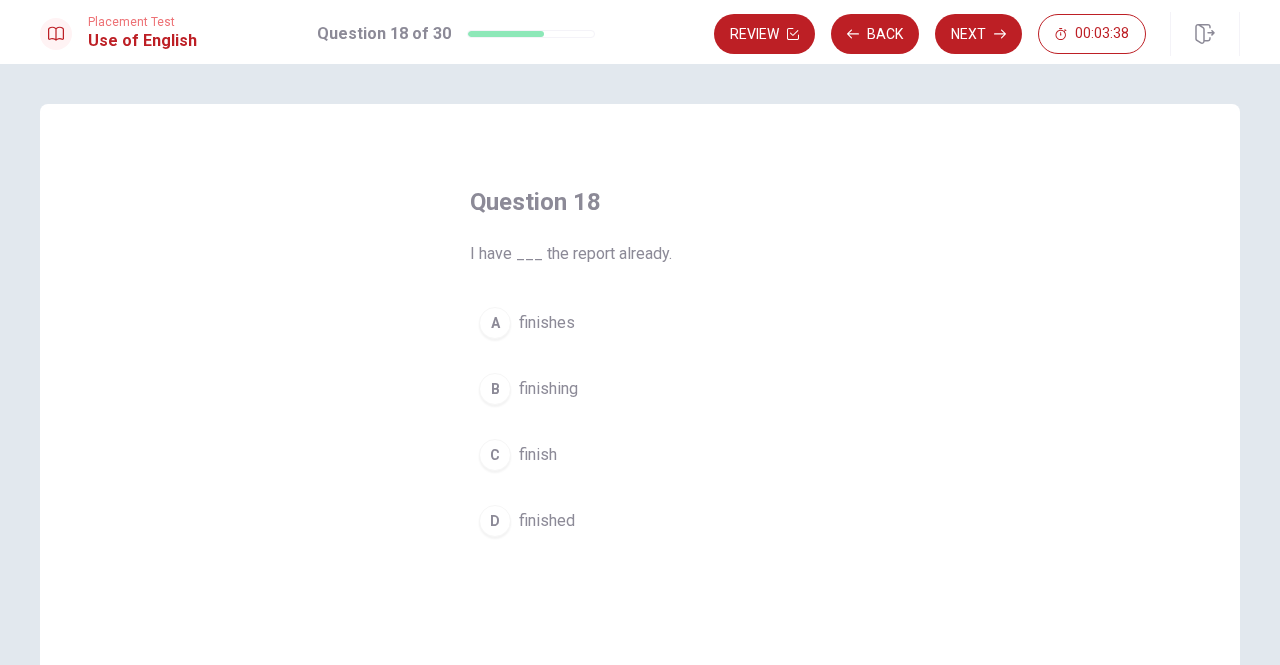 click on "finished" at bounding box center [547, 323] 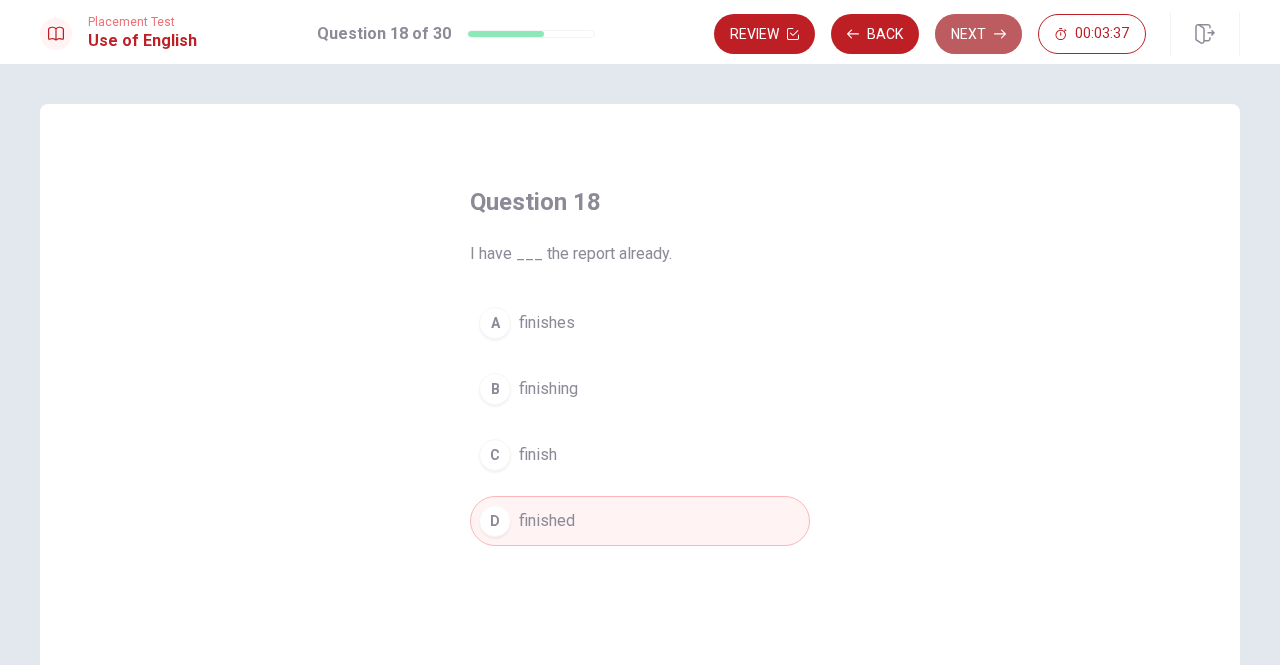 click on "Next" at bounding box center [978, 34] 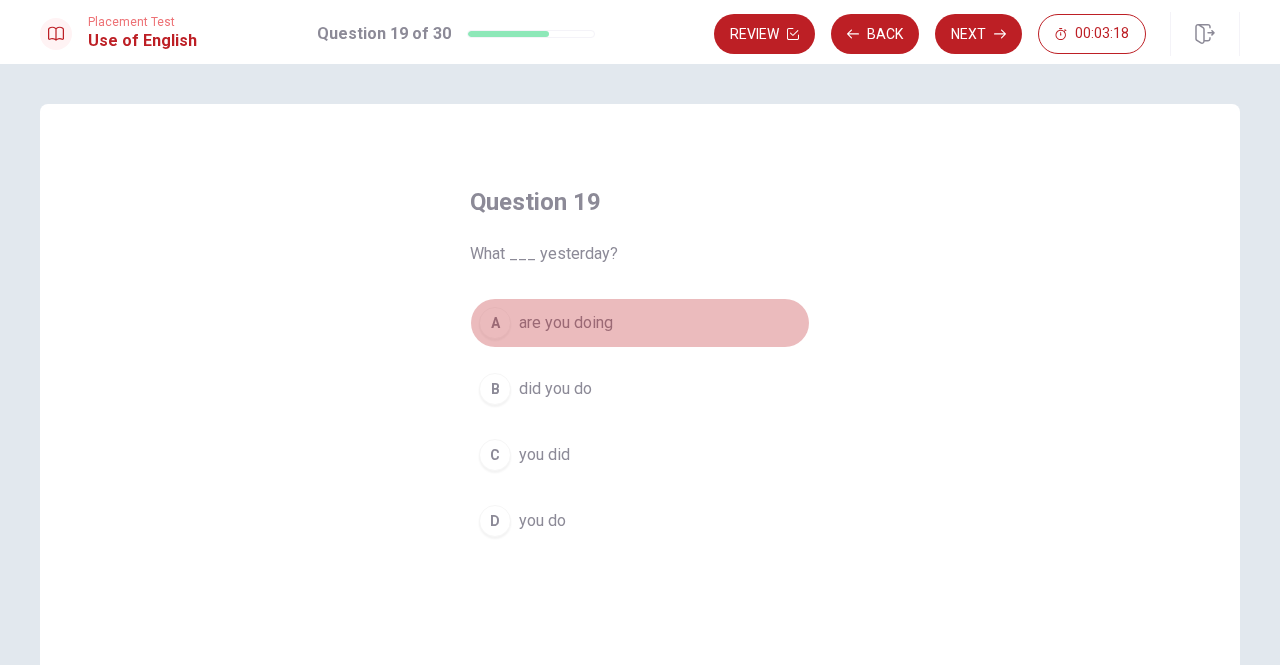click on "are you doing" at bounding box center [566, 323] 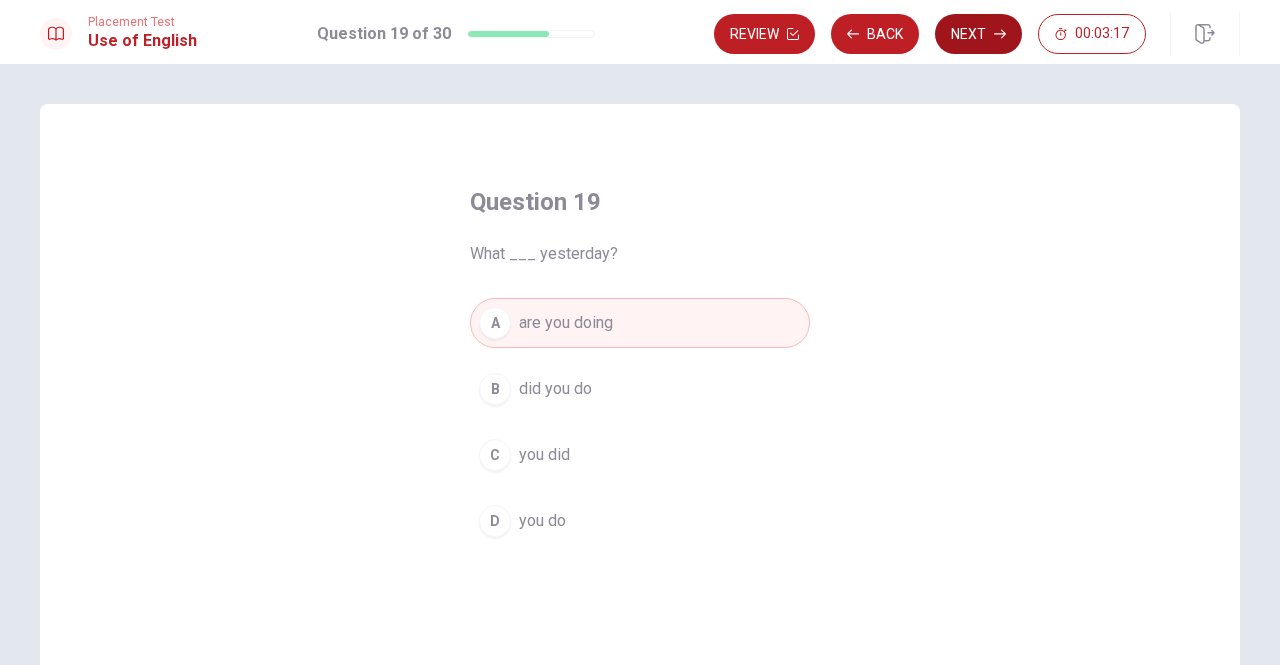 click on "Next" at bounding box center [978, 34] 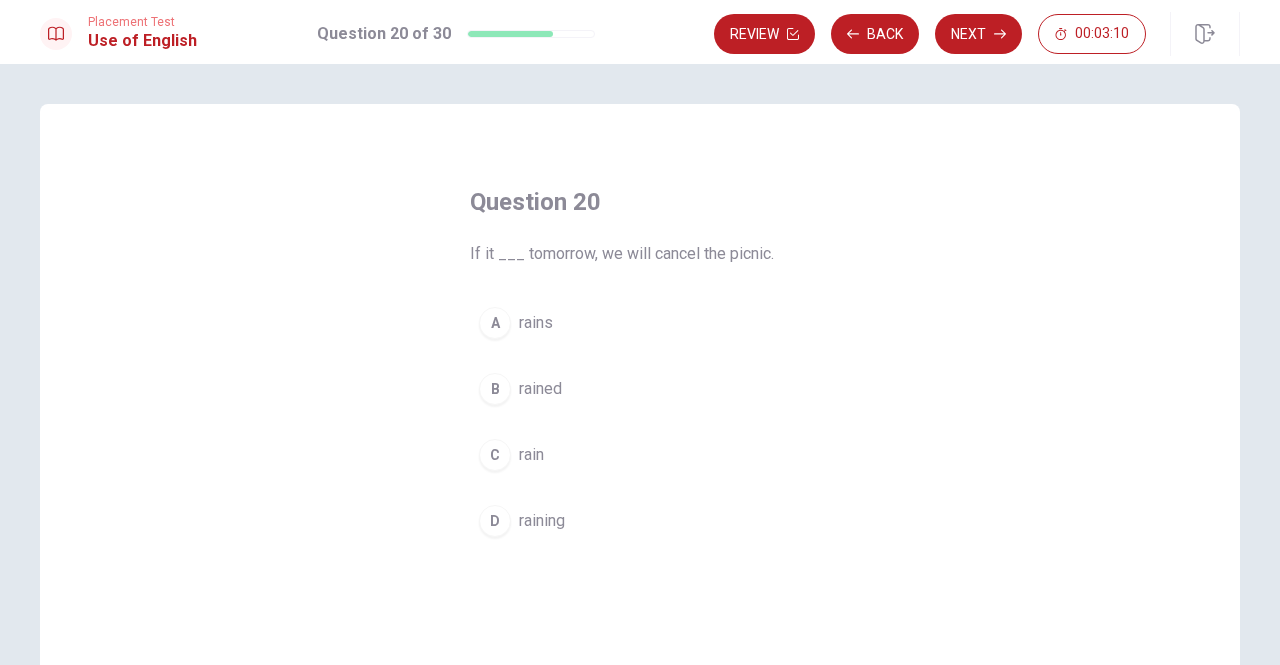 click on "rained" at bounding box center (536, 323) 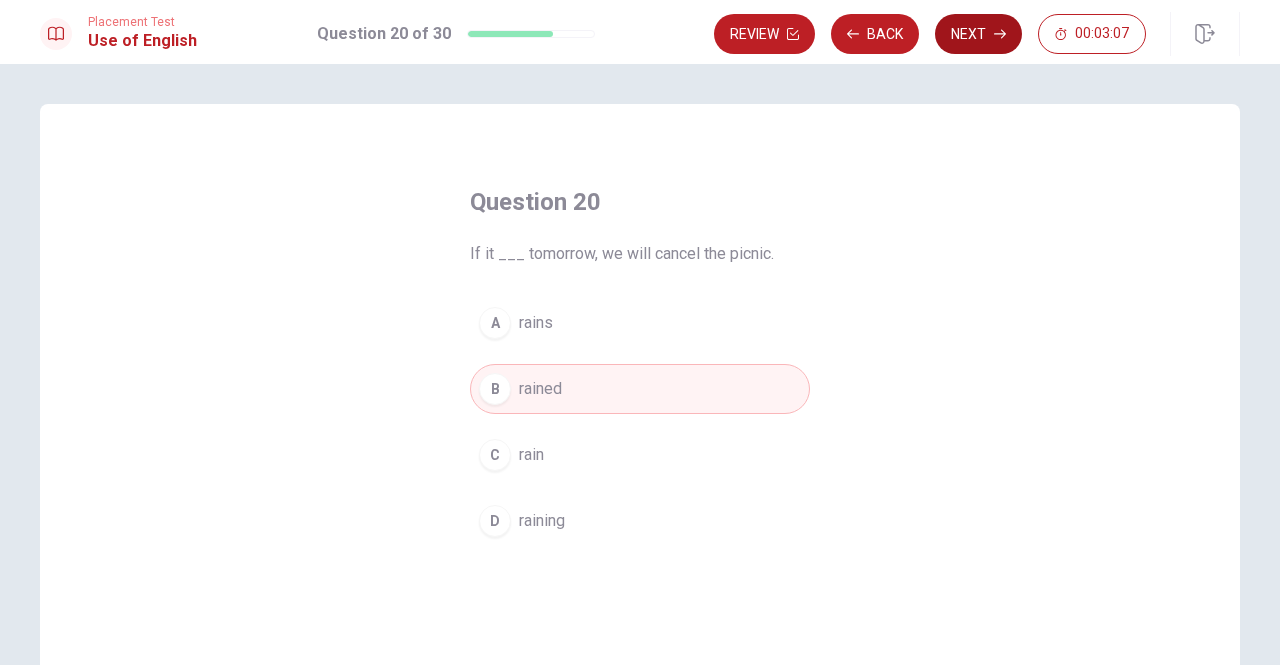 click on "Next" at bounding box center [978, 34] 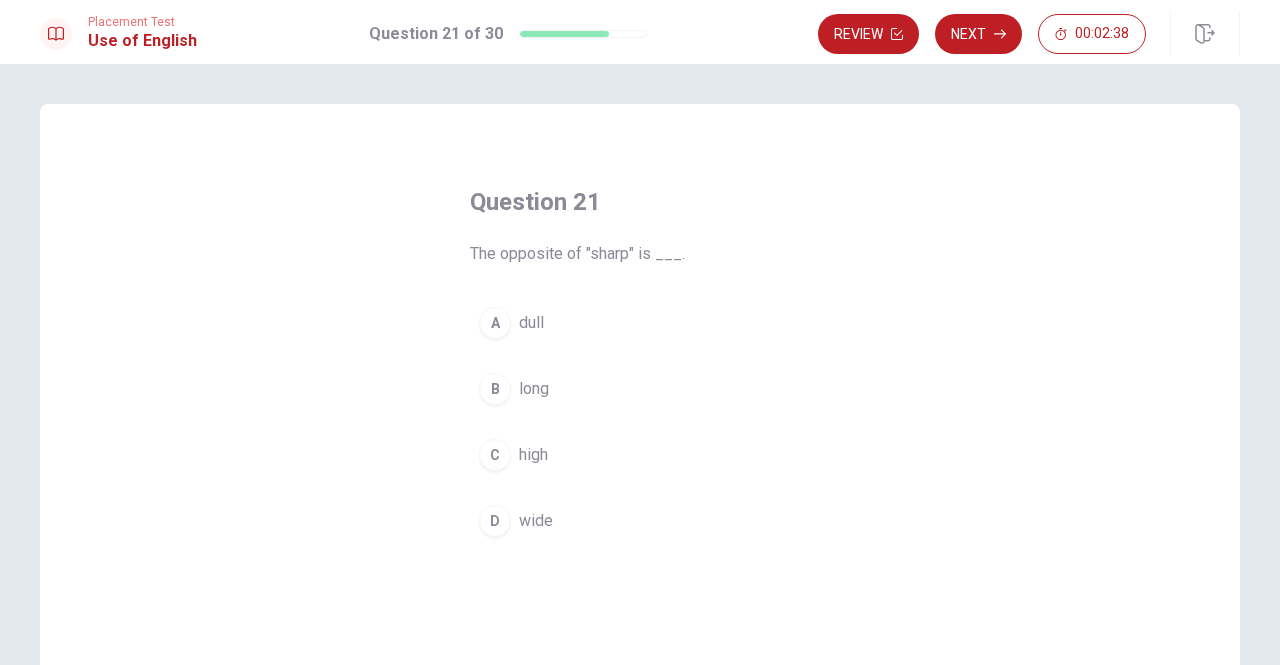 click on "wide" at bounding box center (531, 323) 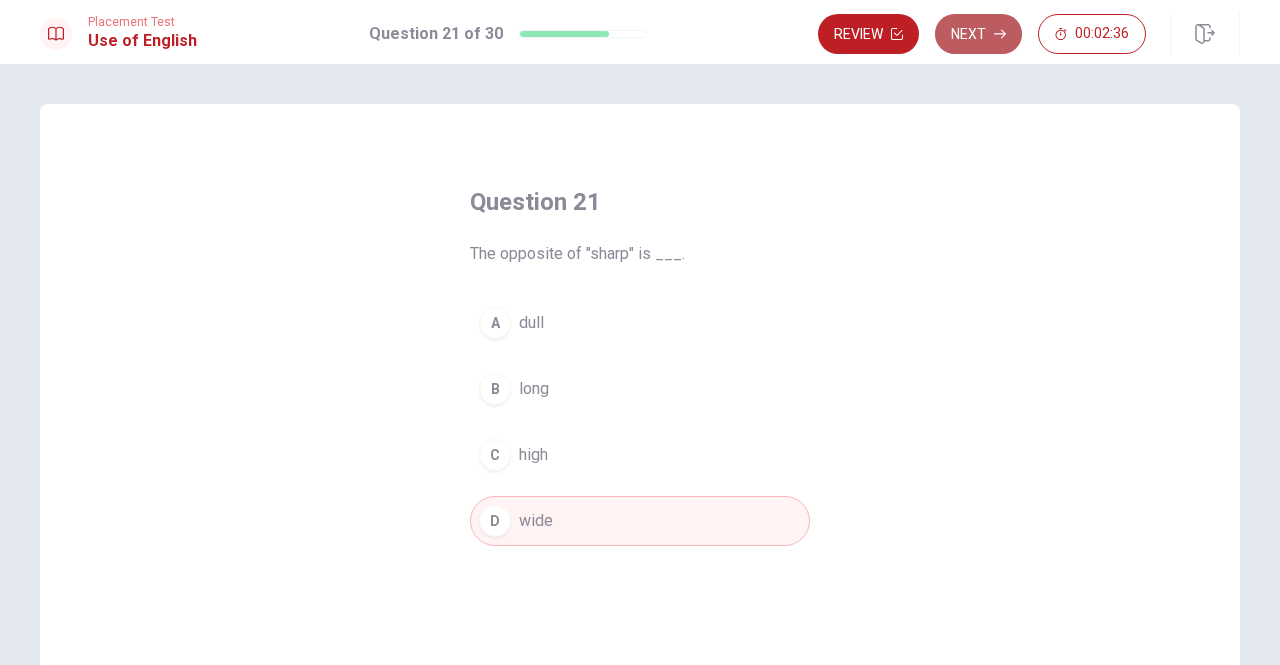 click on "Next" at bounding box center (978, 34) 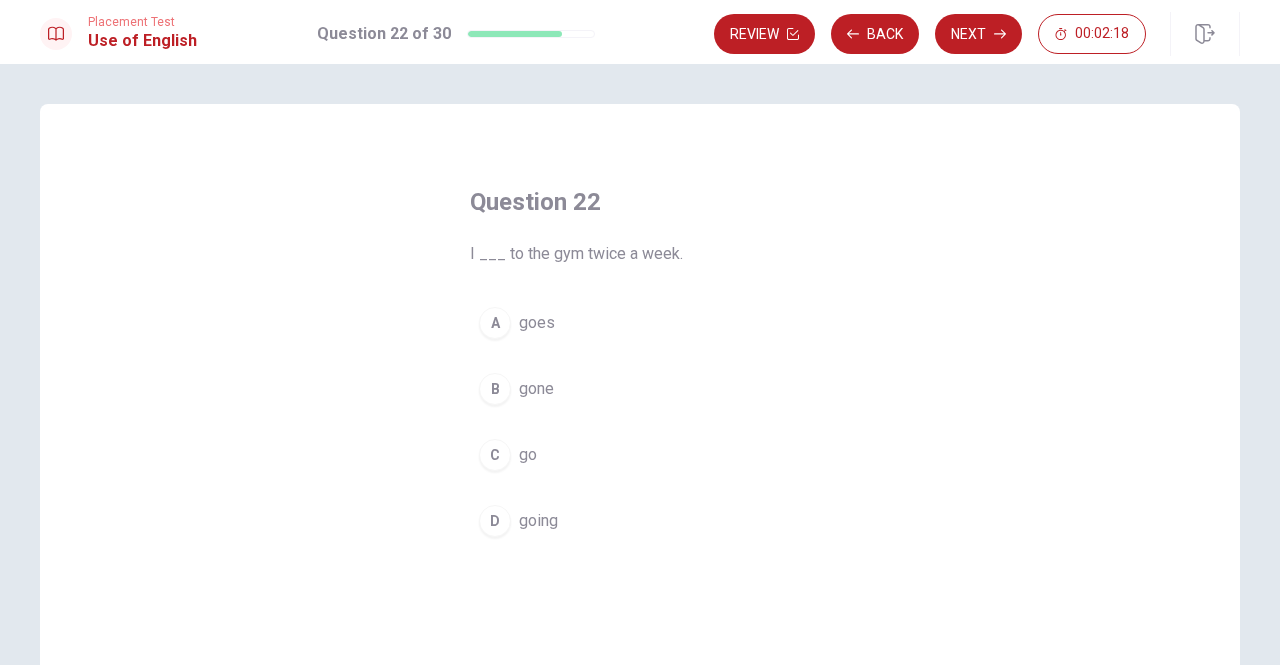 click on "going" at bounding box center (537, 323) 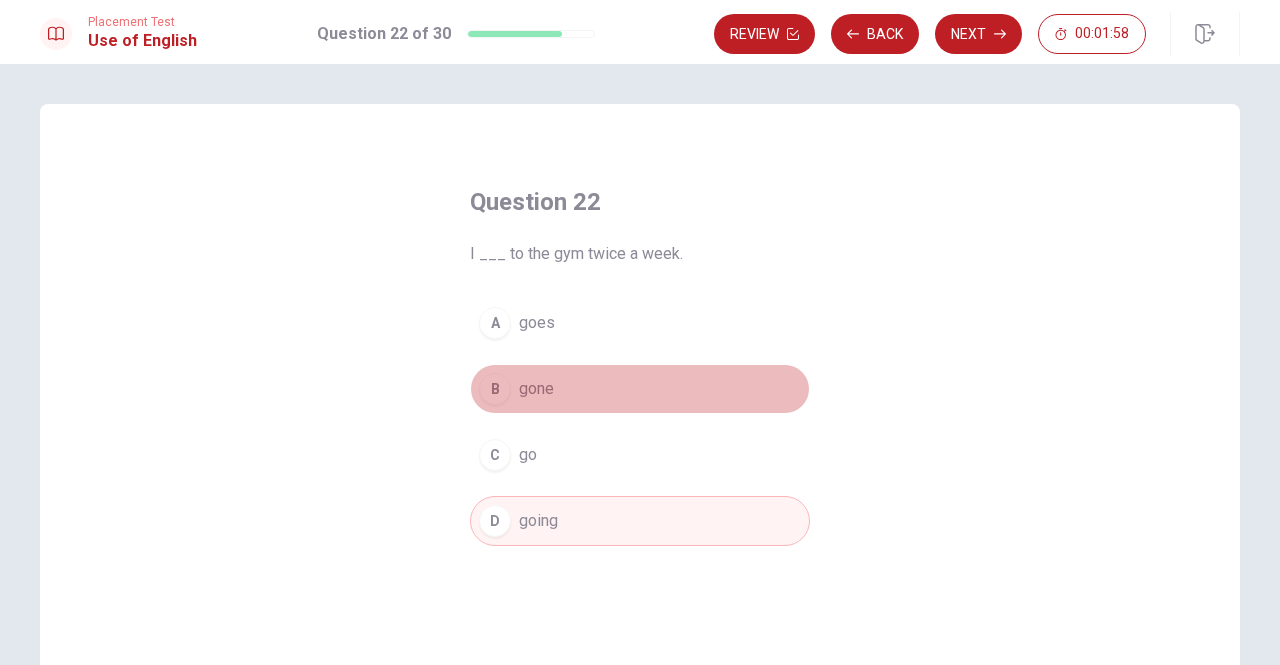 click on "gone" at bounding box center [537, 323] 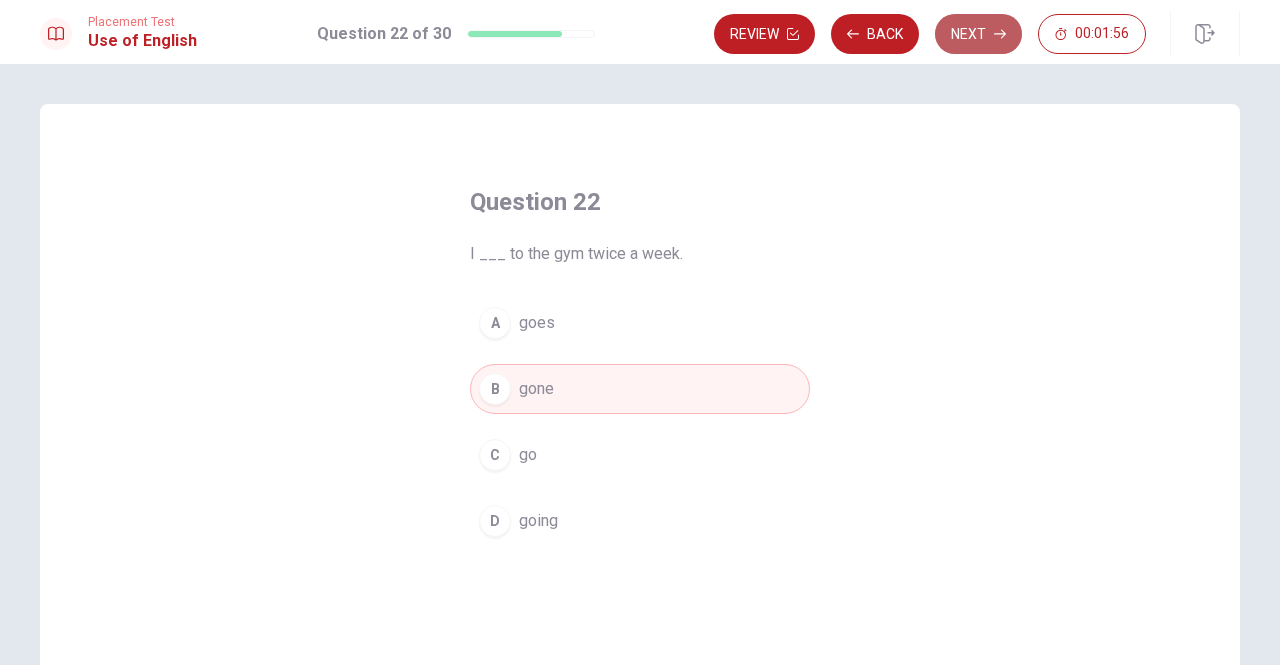 click on "Next" at bounding box center (978, 34) 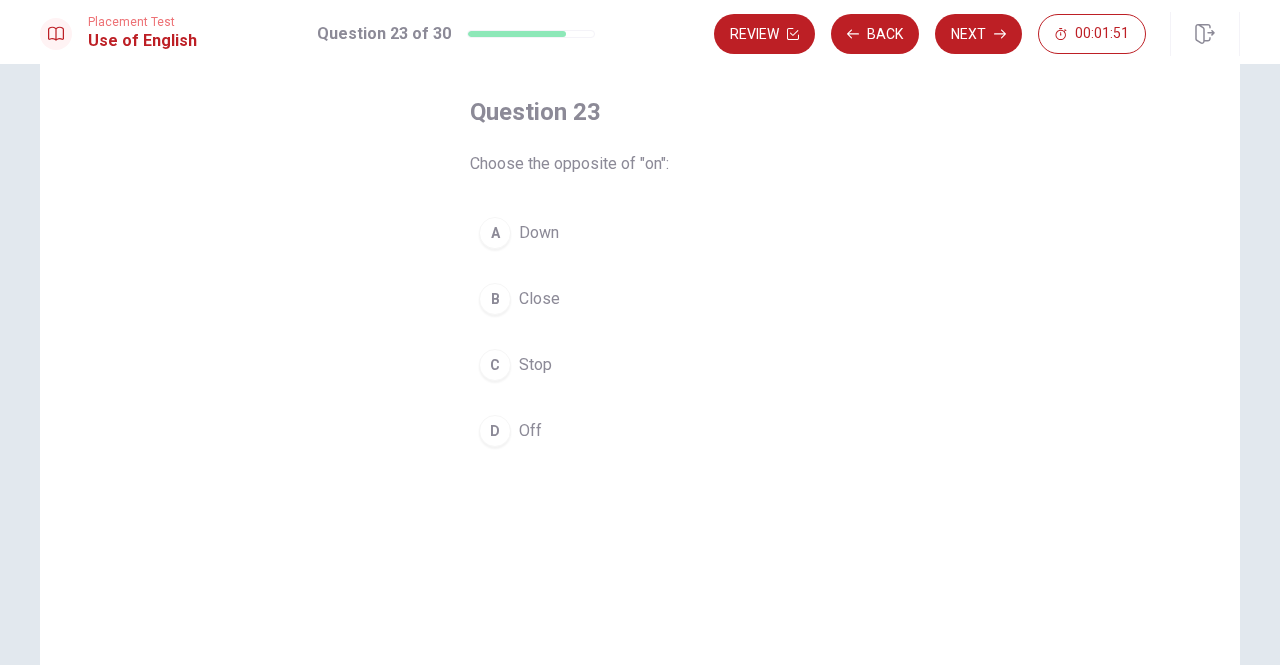 scroll, scrollTop: 0, scrollLeft: 0, axis: both 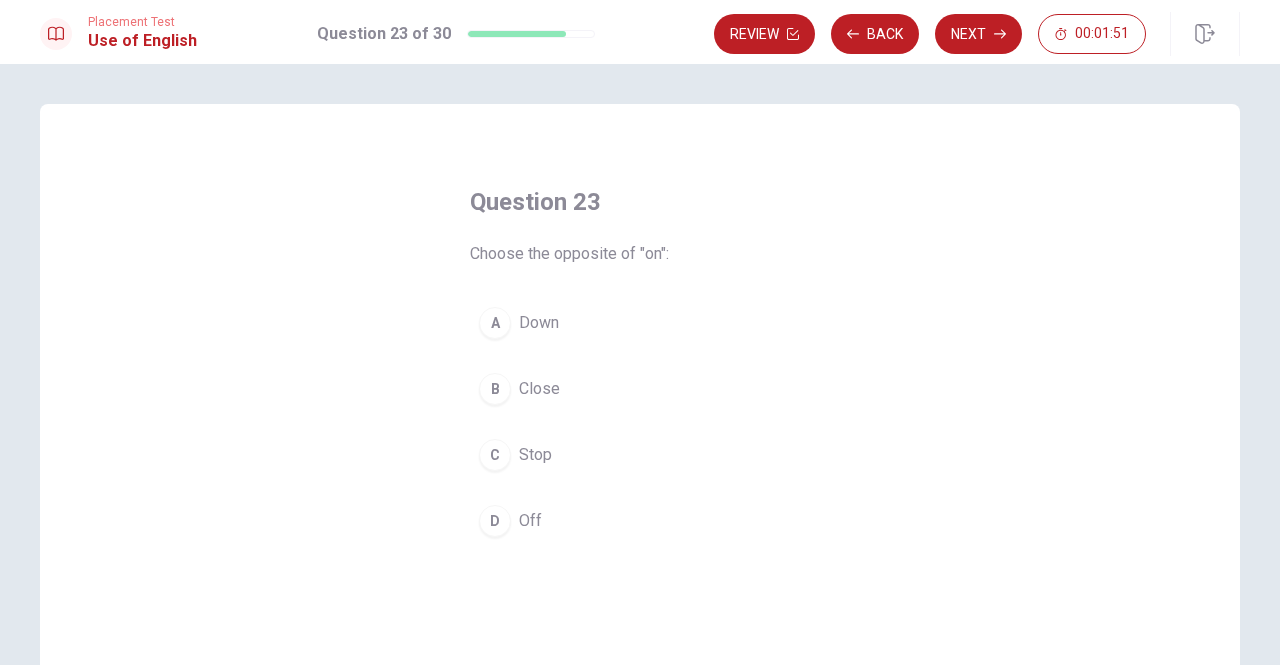 click on "Question 23 Choose the opposite of "on":" at bounding box center (640, 226) 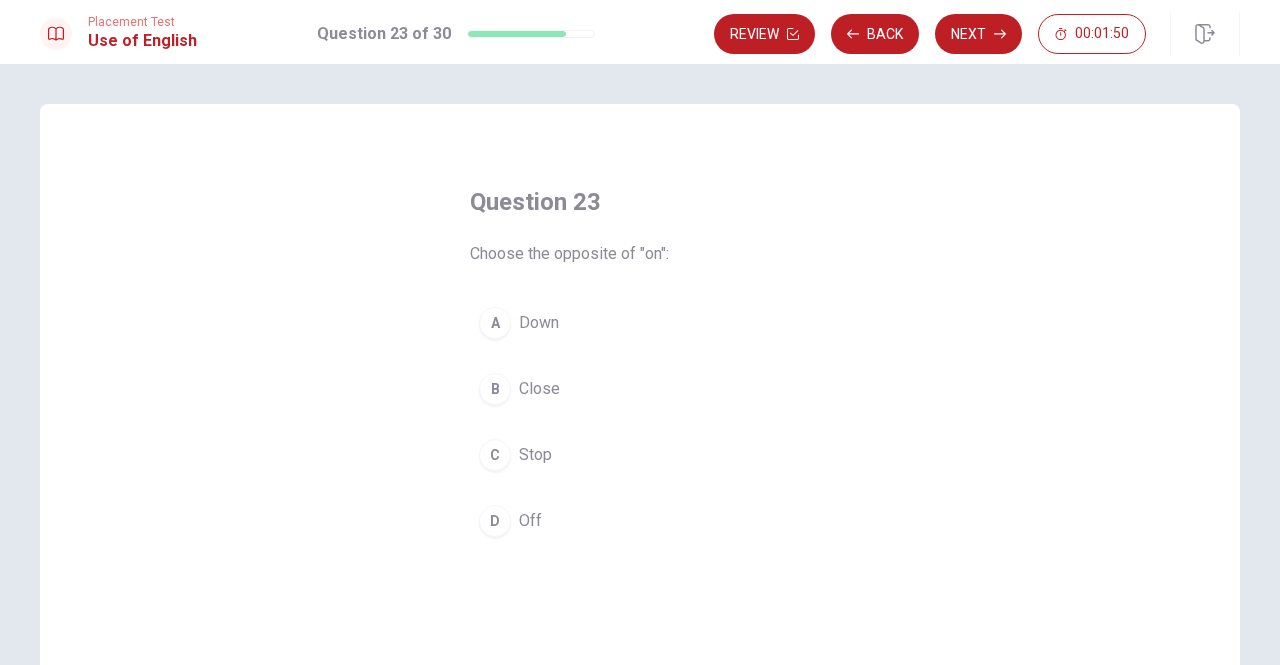 click on "Choose the opposite of "on":" at bounding box center [640, 254] 